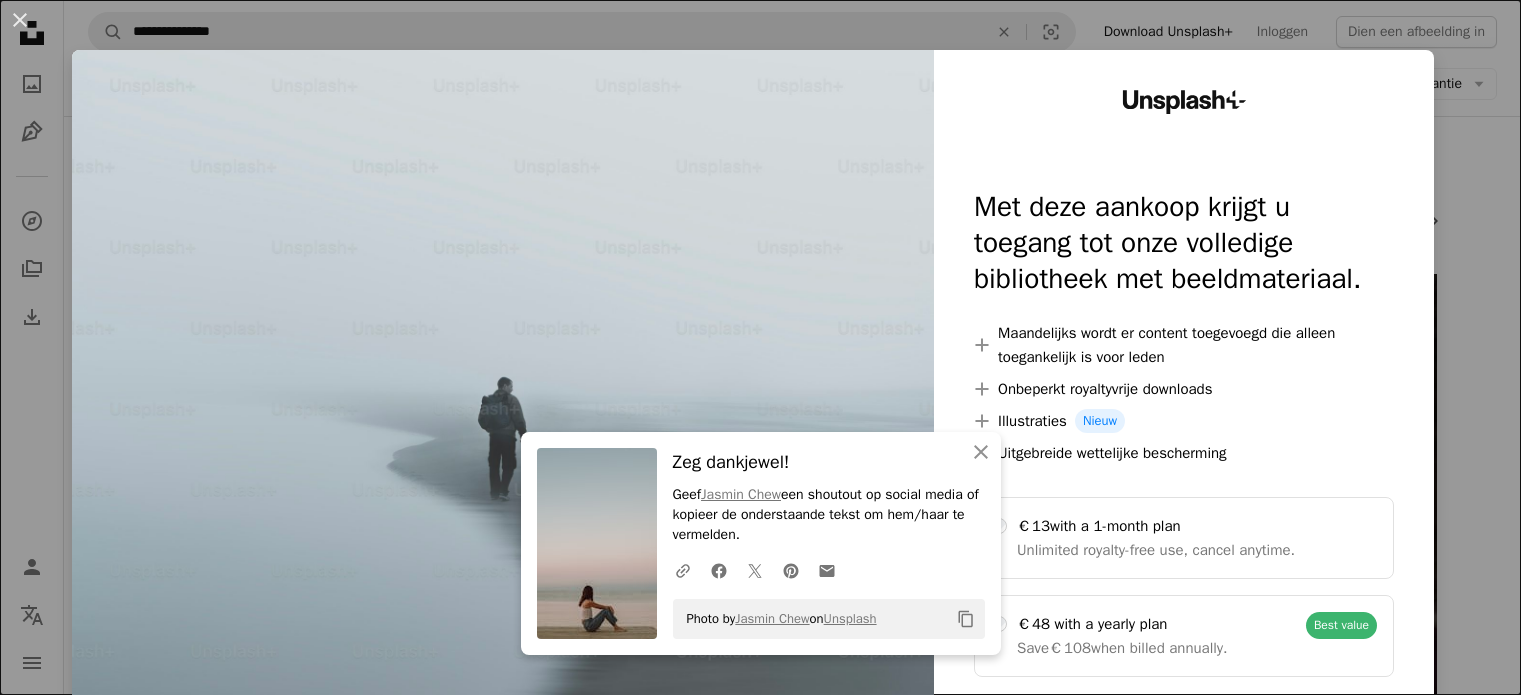 scroll, scrollTop: 2000, scrollLeft: 0, axis: vertical 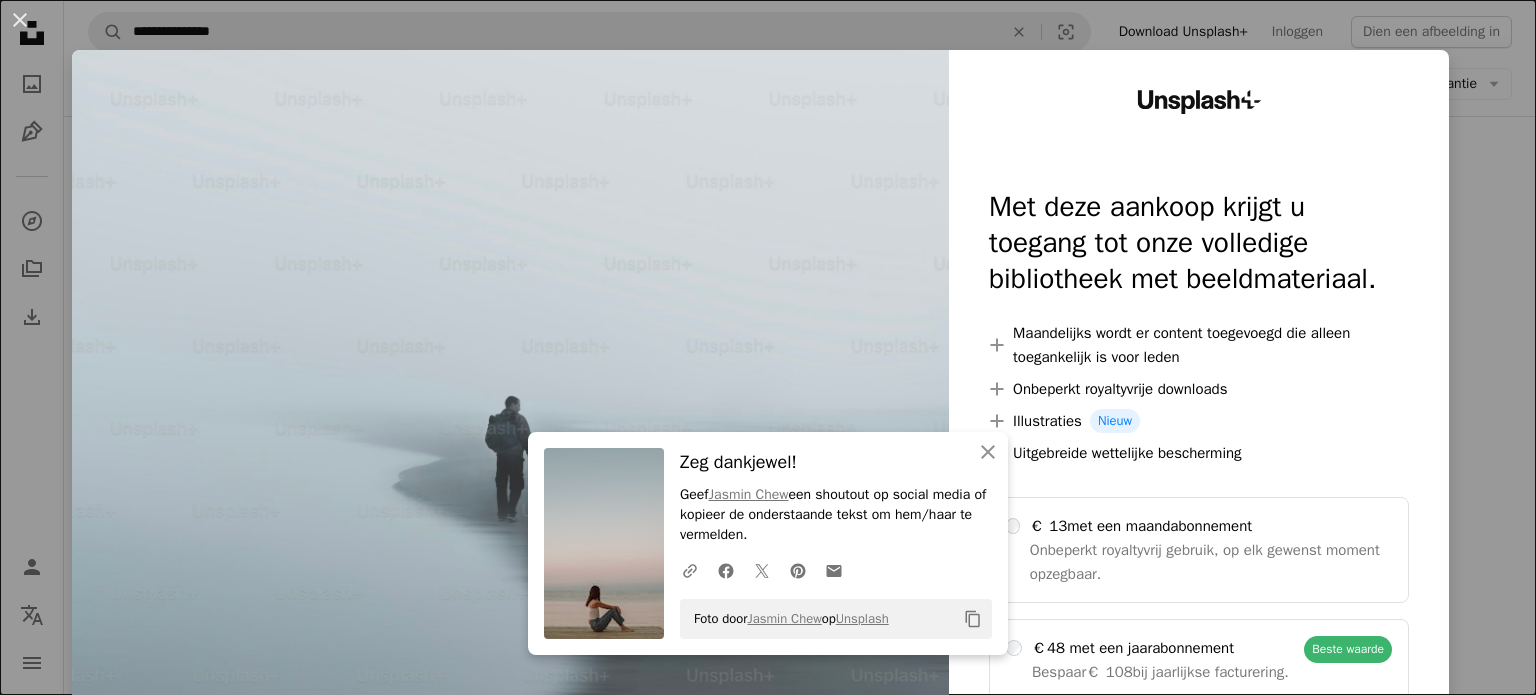click on "An X shape An X shape Dichtbij Zeg dankjewel! Geef  [FIRST] [LAST]  een shoutout op social media of kopieer de onderstaande tekst om hem/haar te vermelden. A URL sharing icon (chains) Facebook icon X (formerly Twitter) icon Pinterest icon An envelope Foto door  [FIRST] [LAST]  op  Unsplash
Copy content Ontwerp een aantrekkelijke website met de creatieve tools van Squarespace. Aan de slag Unsplash+ Met deze aankoop krijgt u toegang tot onze volledige bibliotheek met beeldmateriaal. A plus sign Maandelijks wordt er content toegevoegd die alleen toegankelijk is voor leden A plus sign Onbeperkt royaltyvrije downloads A plus sign Illustraties Nieuw A plus sign Uitgebreide wettelijke bescherming € 13  met een maandabonnement Onbeperkt royaltyvrij gebruik, op elk gewenst moment opzegbaar. €48    met een jaarabonnement Bespaar  € 108  bij jaarlijkse facturering. Beste waarde Doorgaan met aankoop Belastingen indien van toepassing. Wordt automatisch verlengd. Op elk moment opzegbaar." at bounding box center [768, 347] 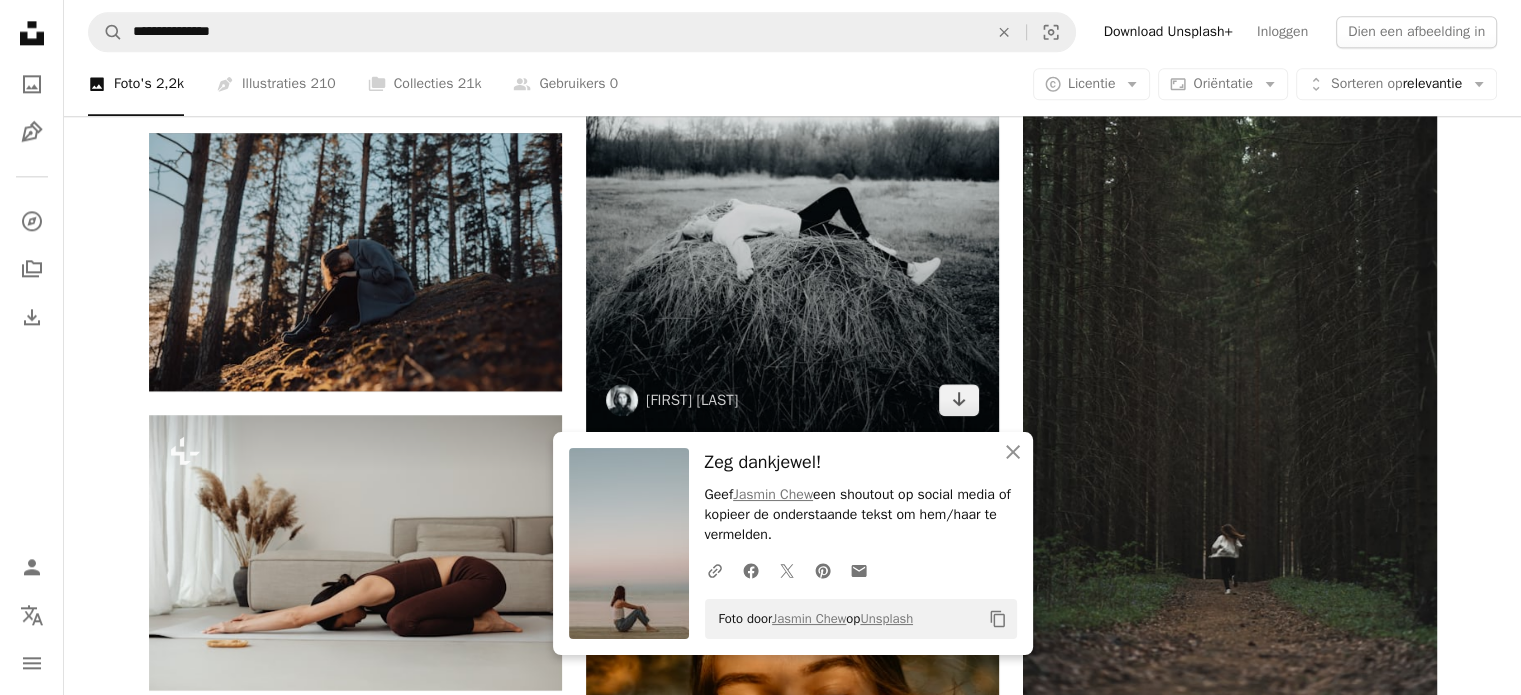 scroll, scrollTop: 2600, scrollLeft: 0, axis: vertical 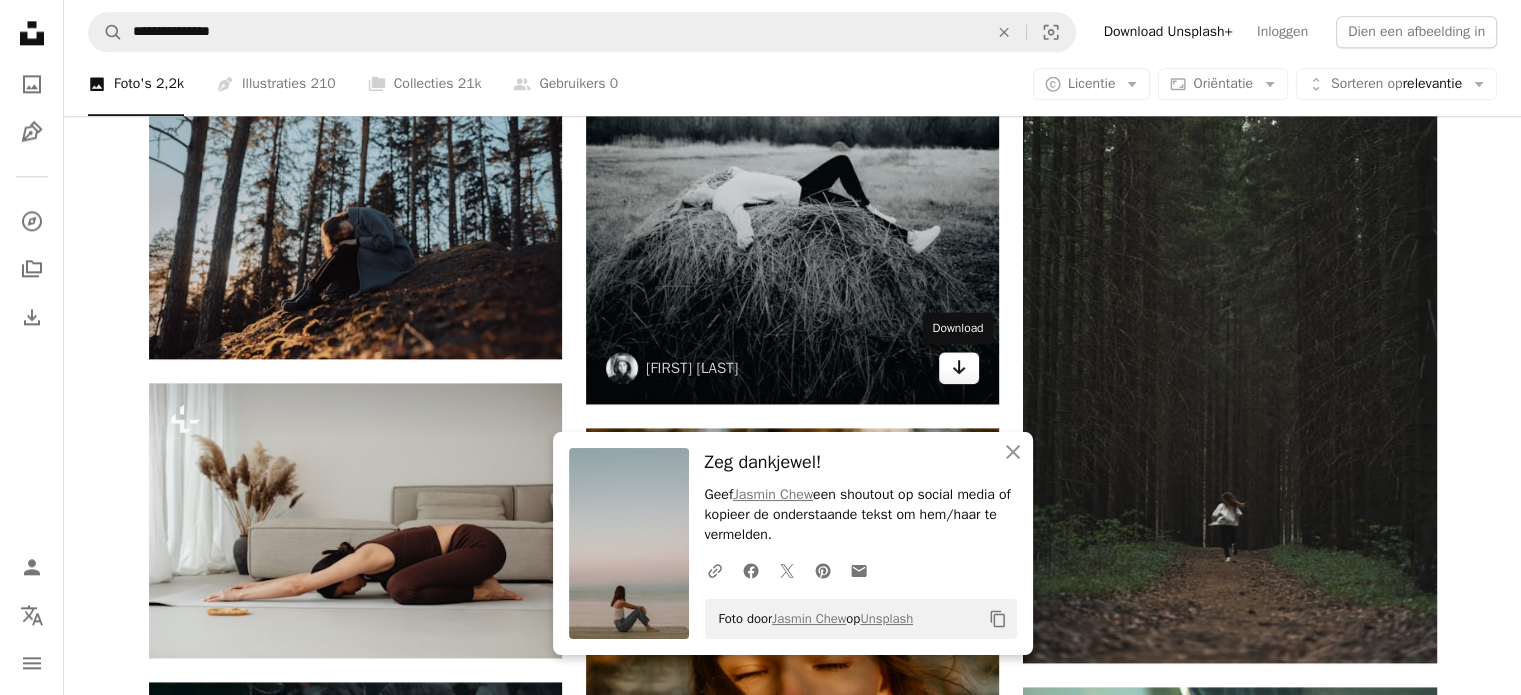 click 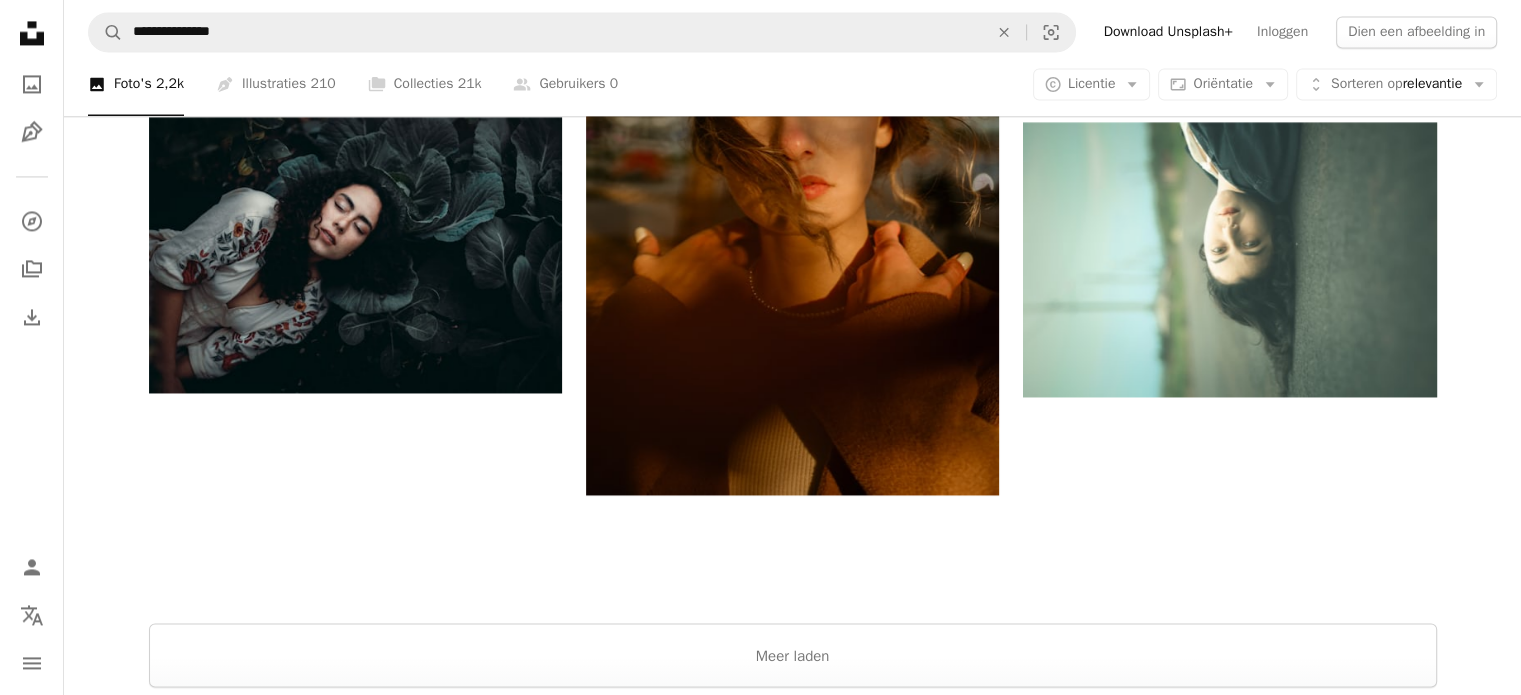 scroll, scrollTop: 3200, scrollLeft: 0, axis: vertical 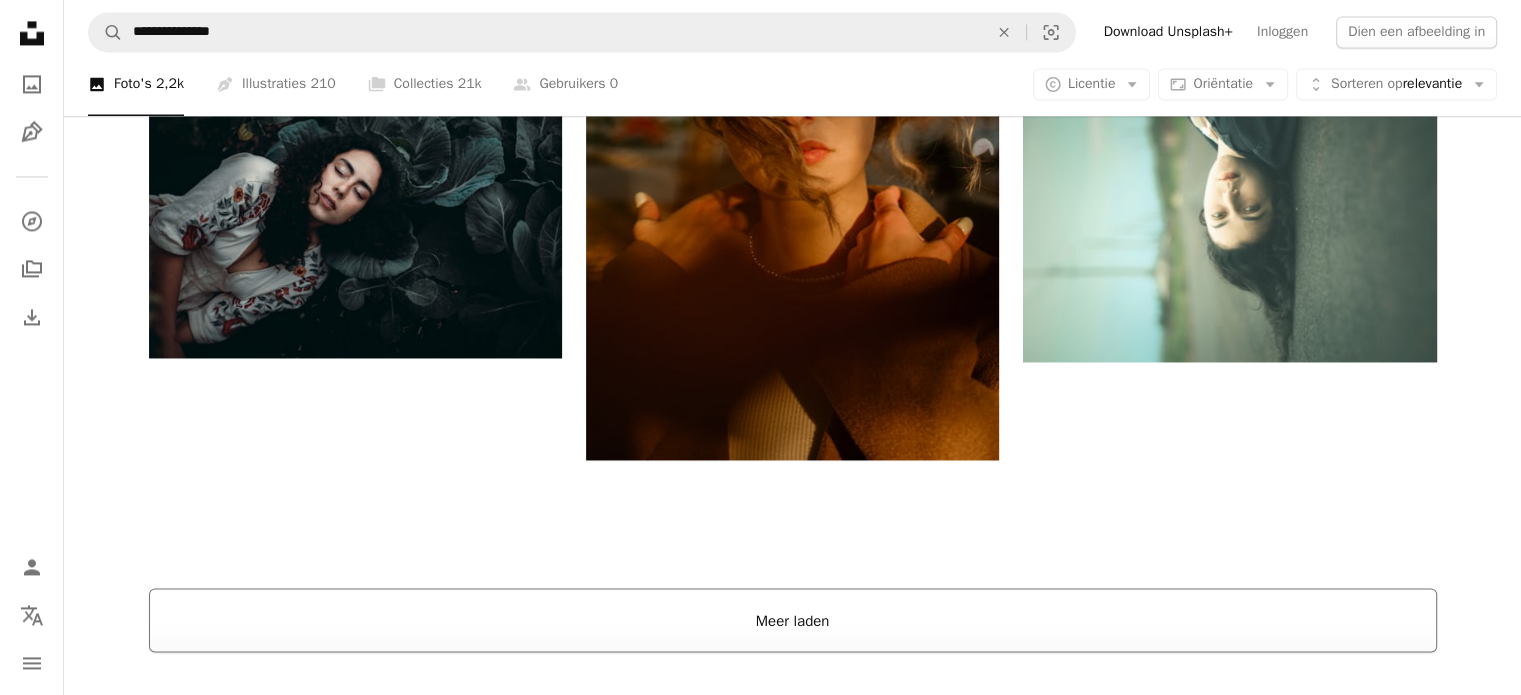 click on "Meer laden" at bounding box center (793, 620) 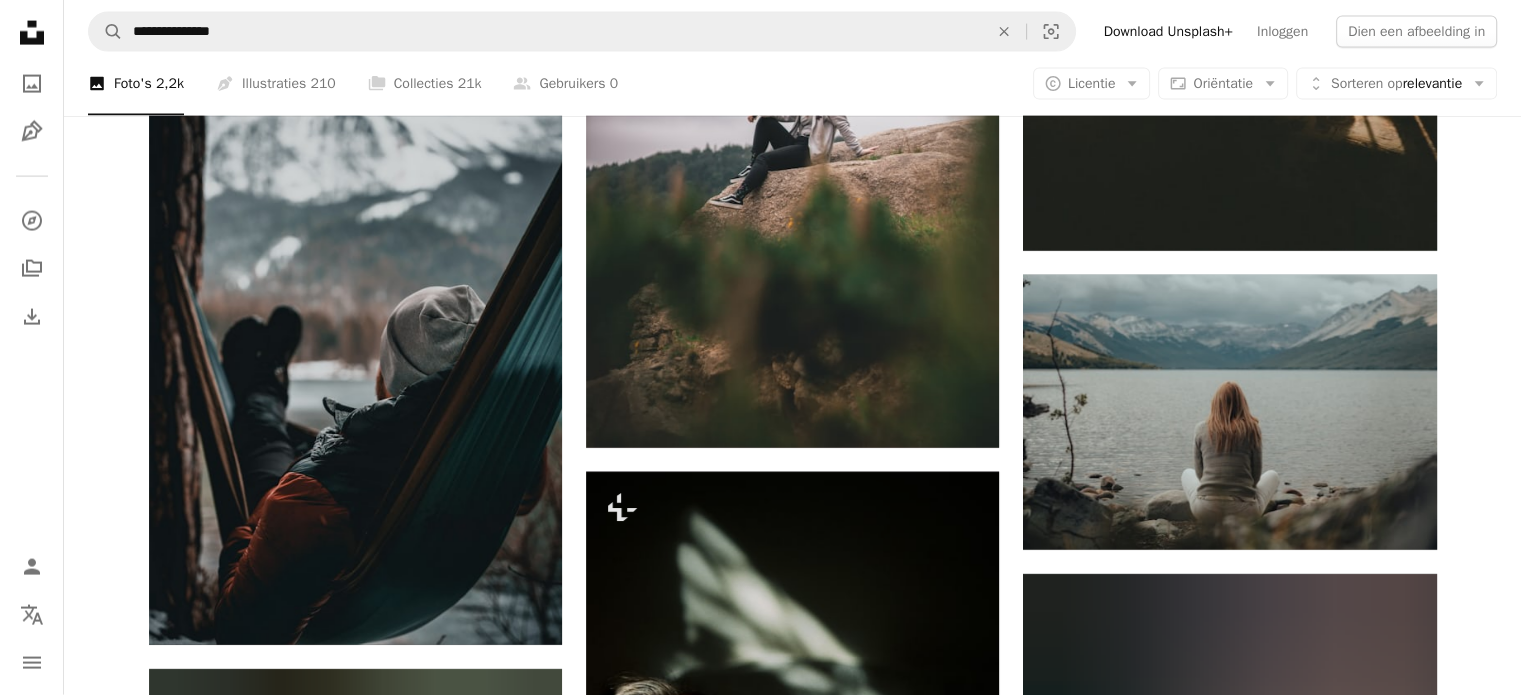 scroll, scrollTop: 4600, scrollLeft: 0, axis: vertical 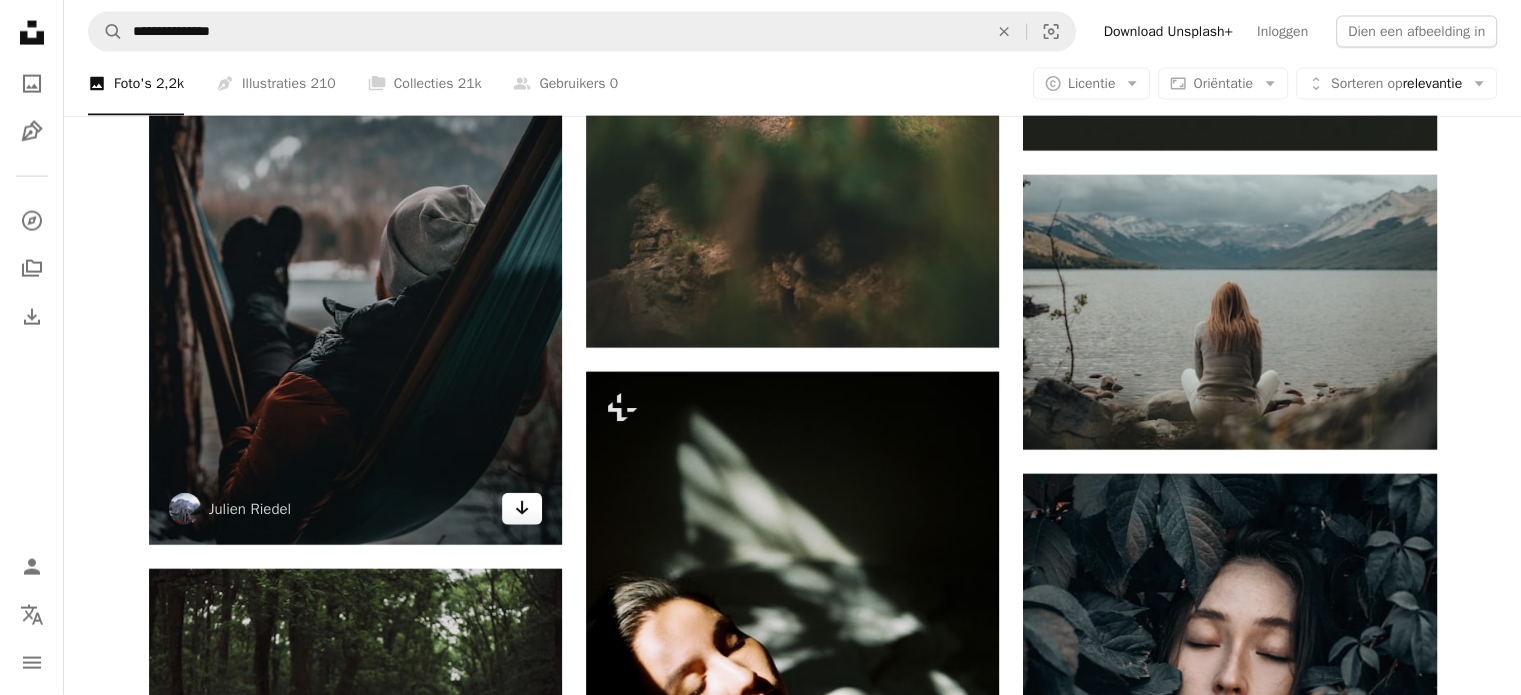 click on "Arrow pointing down" 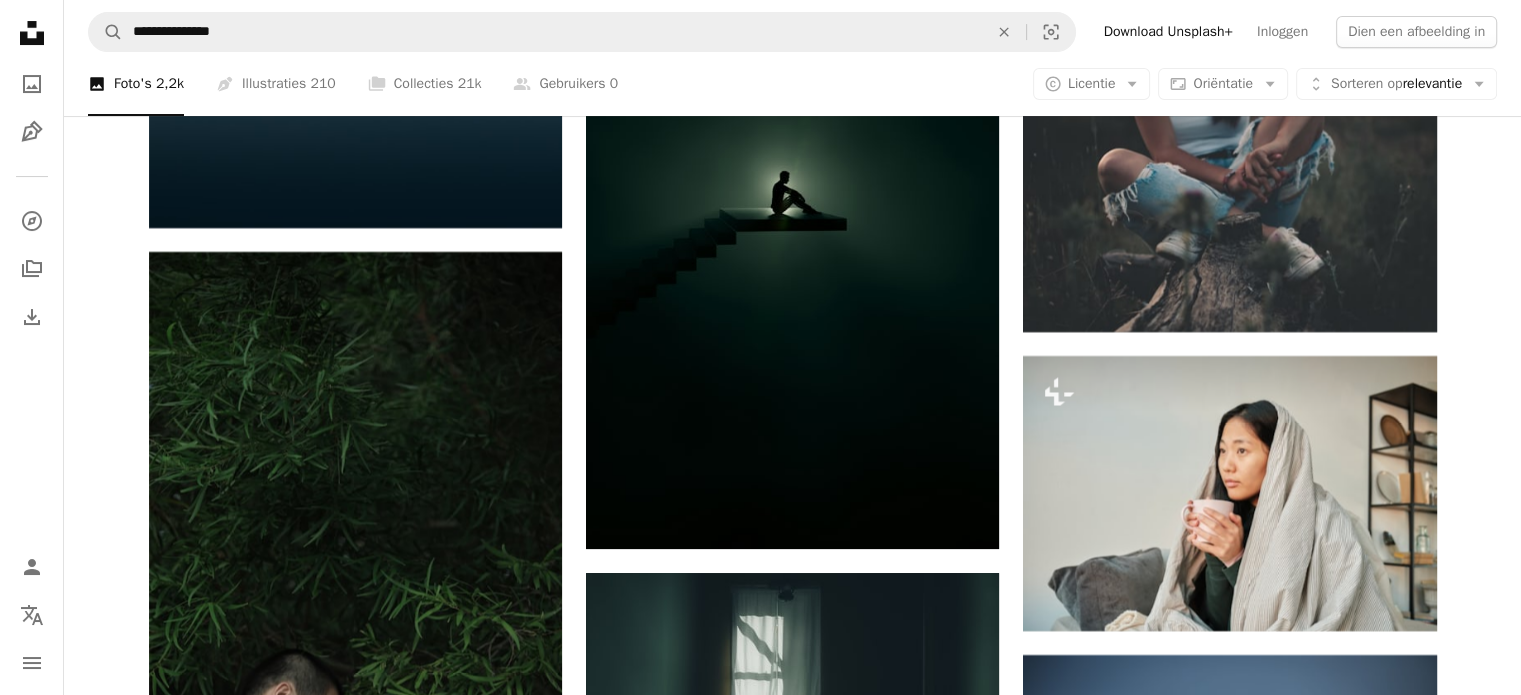 scroll, scrollTop: 8000, scrollLeft: 0, axis: vertical 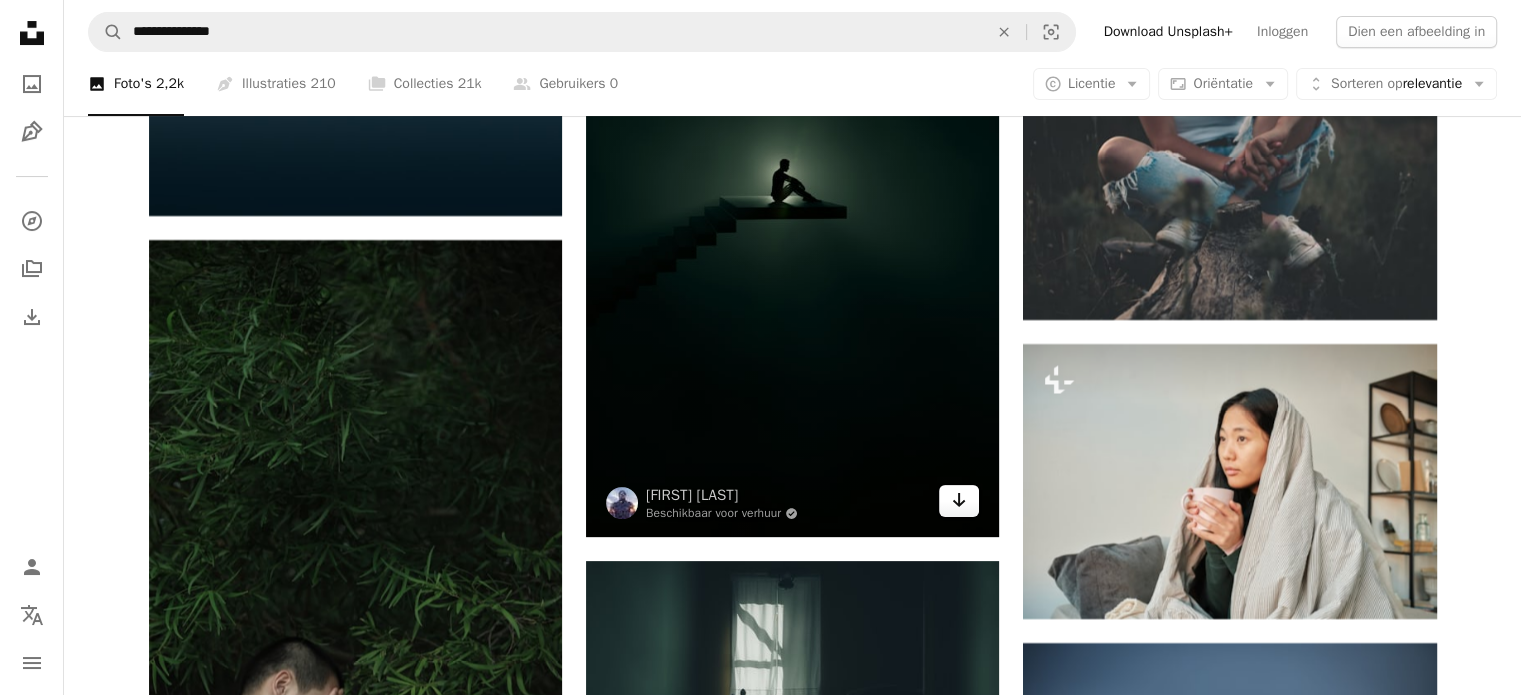 click on "Arrow pointing down" 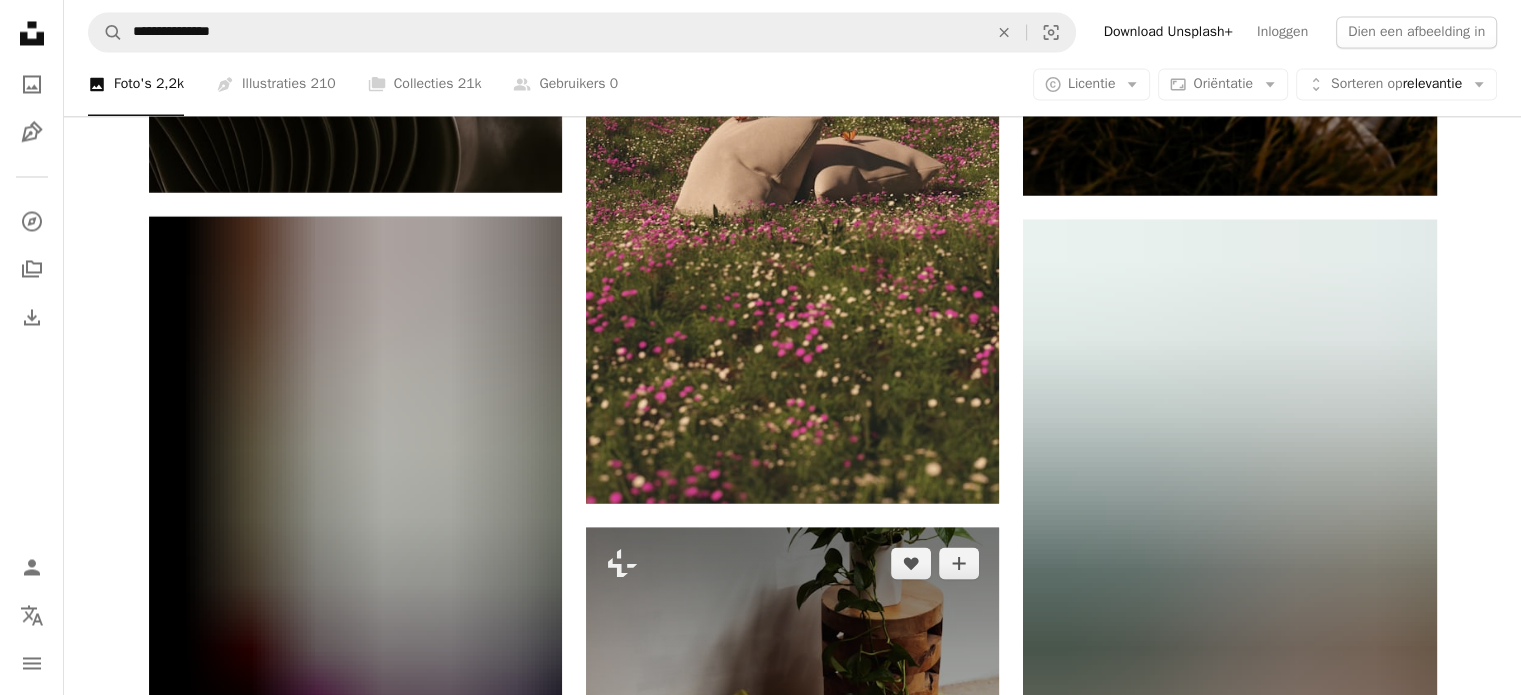 scroll, scrollTop: 11300, scrollLeft: 0, axis: vertical 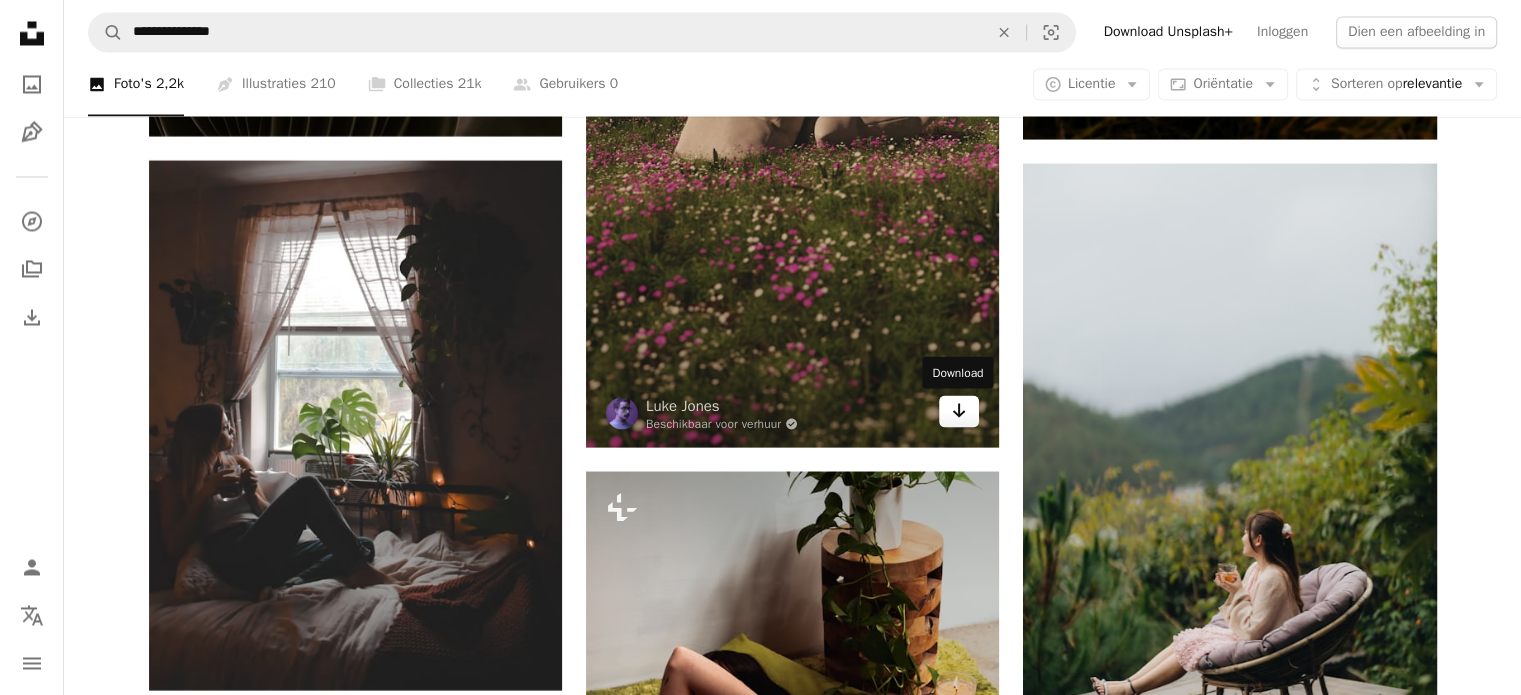 click on "Arrow pointing down" 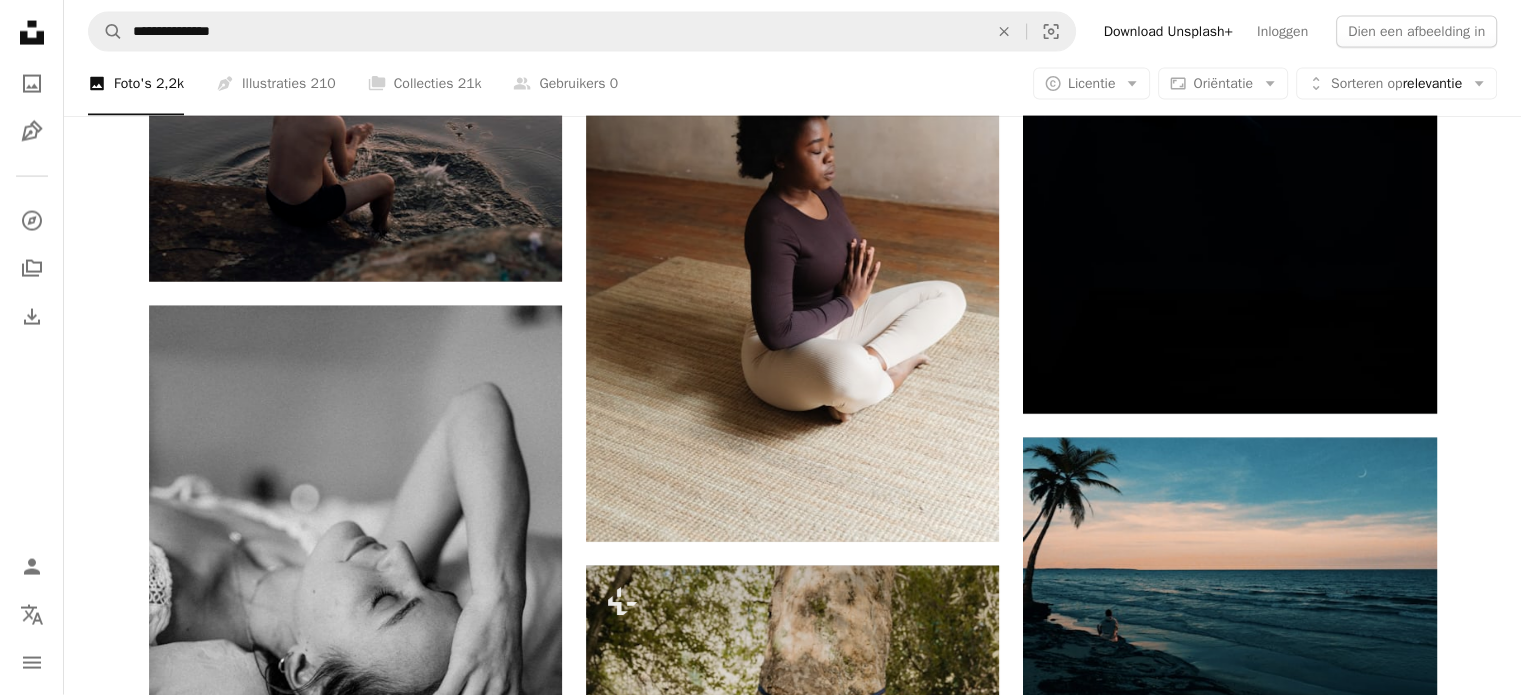 scroll, scrollTop: 19600, scrollLeft: 0, axis: vertical 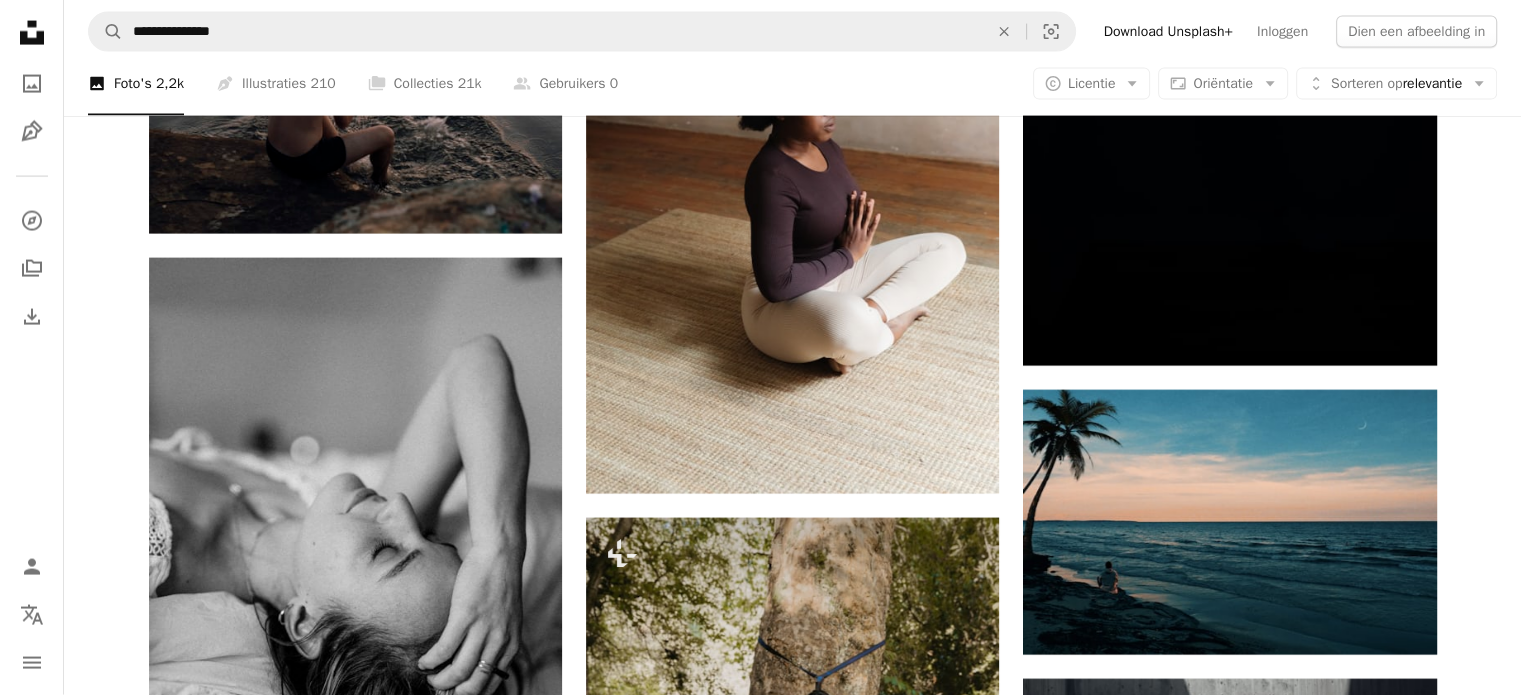 click on "Plus sign for Unsplash+ A heart A plus sign [FIRST] [LAST] Voor Unsplash+ A lock Download Plus sign for Unsplash+ A heart A plus sign [FIRST] [LAST] Voor Unsplash+ A lock Download A heart A plus sign [FIRST] [LAST] Arrow pointing down Plus sign for Unsplash+ A heart A plus sign [FIRST] [LAST] Voor Unsplash+ A lock Download A heart A plus sign [FIRST] [LAST] Beschikbaar voor verhuur A checkmark inside of a circle Arrow pointing down A heart A plus sign [FIRST] [LAST] Beschikbaar voor verhuur A checkmark inside of a circle Arrow pointing down Plus sign for Unsplash+ A heart A plus sign [FIRST] [LAST] Voor Unsplash+ A lock Download A heart A plus sign [FIRST] [LAST] Arrow pointing down Plus sign for Unsplash+ A heart A plus sign [FIRST] [LAST] Voor Unsplash+ A lock Download Plus sign for Unsplash+ A heart A plus sign [FIRST] [LAST] Voor Unsplash+ A lock Download The best in on-brand content creation Meer informatie A heart A plus sign [FIRST] [LAST] Arrow pointing down" at bounding box center [792, -6466] 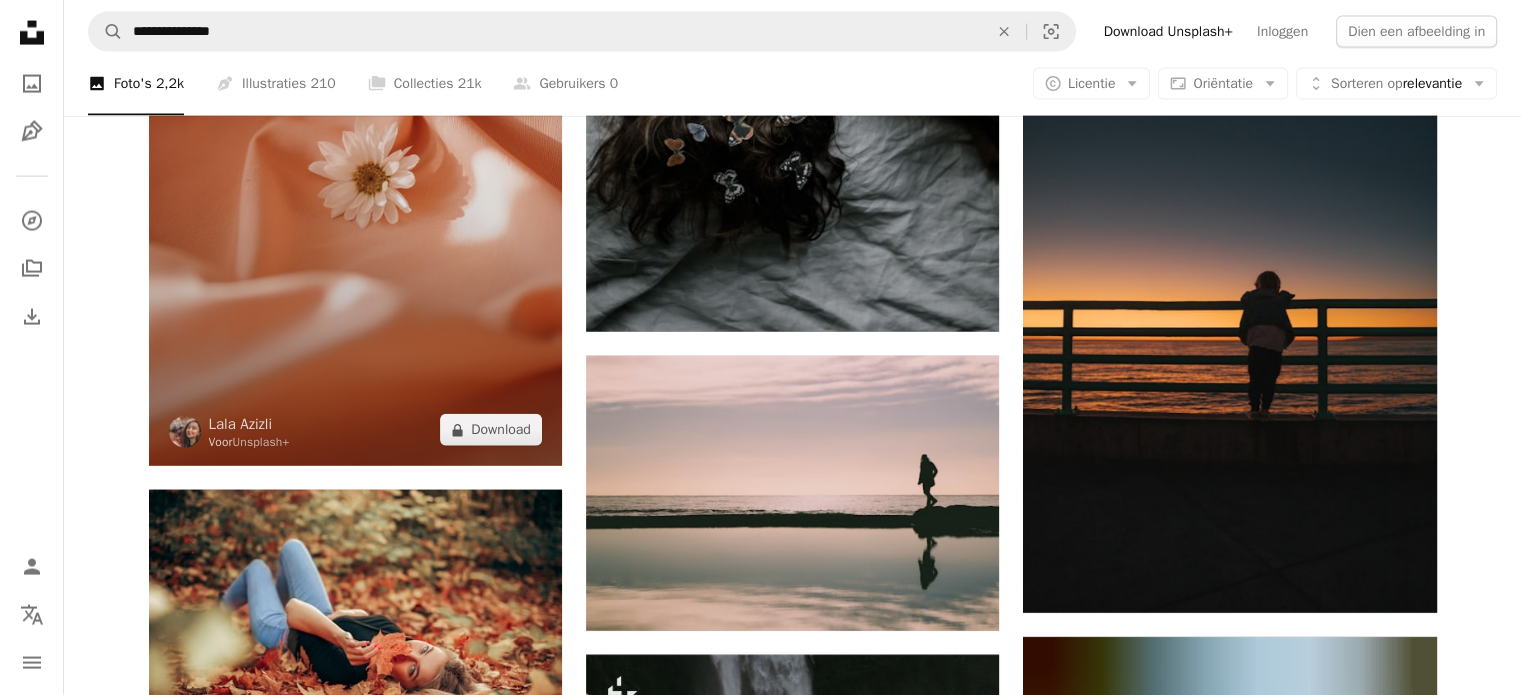 scroll, scrollTop: 27200, scrollLeft: 0, axis: vertical 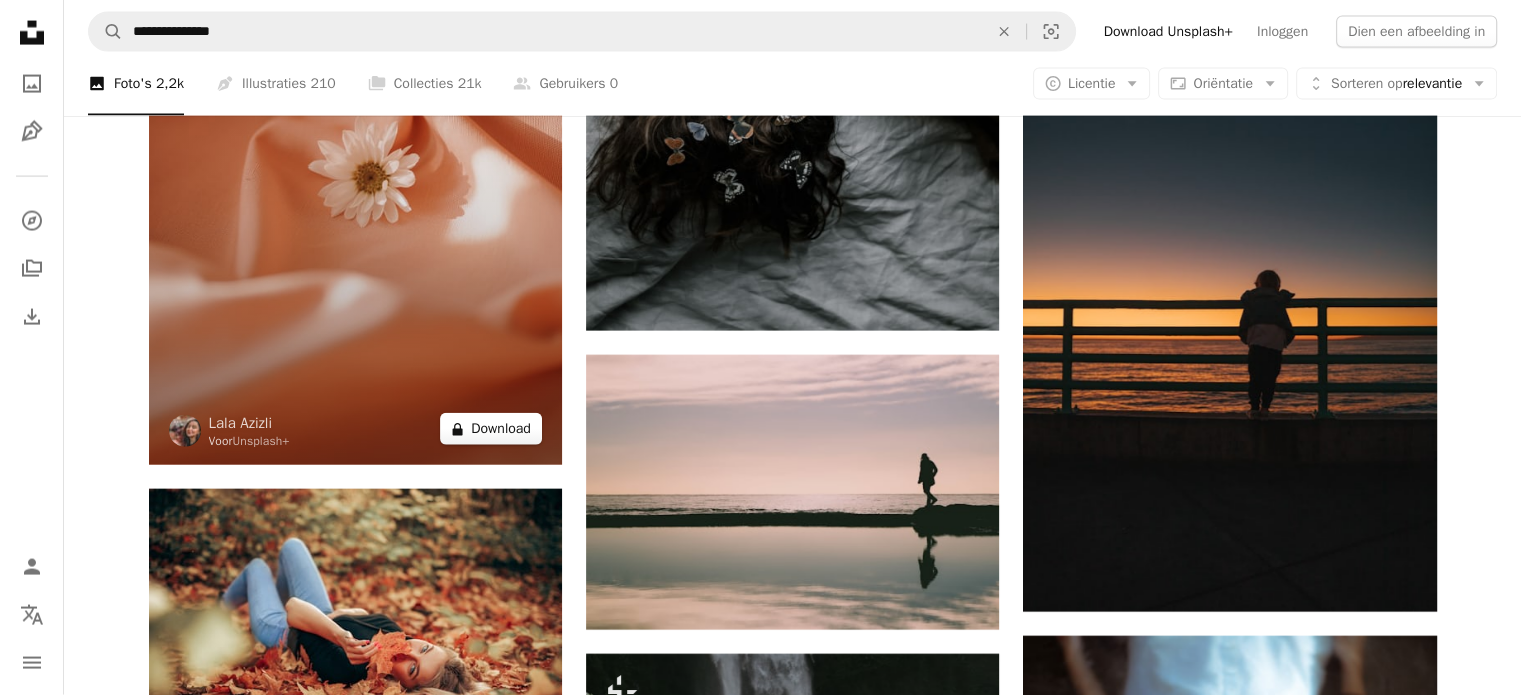 click on "Download" at bounding box center [501, 428] 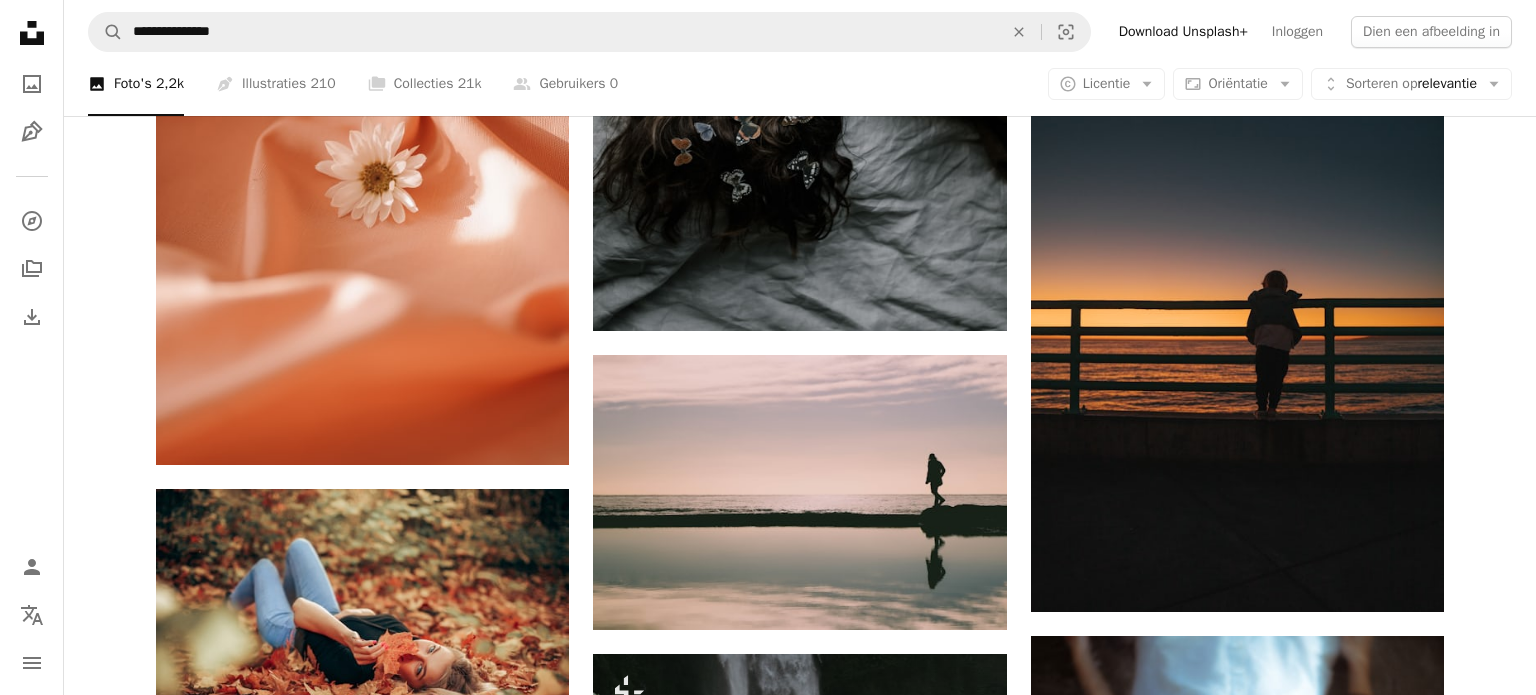 click on "An X shape Unsplash+ Met deze aankoop krijgt u toegang tot onze volledige bibliotheek met beeldmateriaal. A plus sign Maandelijks wordt er content toegevoegd die alleen toegankelijk is voor leden A plus sign Onbeperkt royaltyvrije downloads A plus sign Illustraties Nieuw A plus sign Uitgebreide wettelijke bescherming € 13 met een maandabonnement Onbeperkt royaltyvrij gebruik, op elk gewenst moment opzegbaar. €48 met een jaarabonnement Bespaar € 108 bij jaarlijkse facturering. Beste waarde Doorgaan met aankoop Belastingen indien van toepassing. Wordt automatisch verlengd. Op elk moment opzegbaar." at bounding box center [768, 4916] 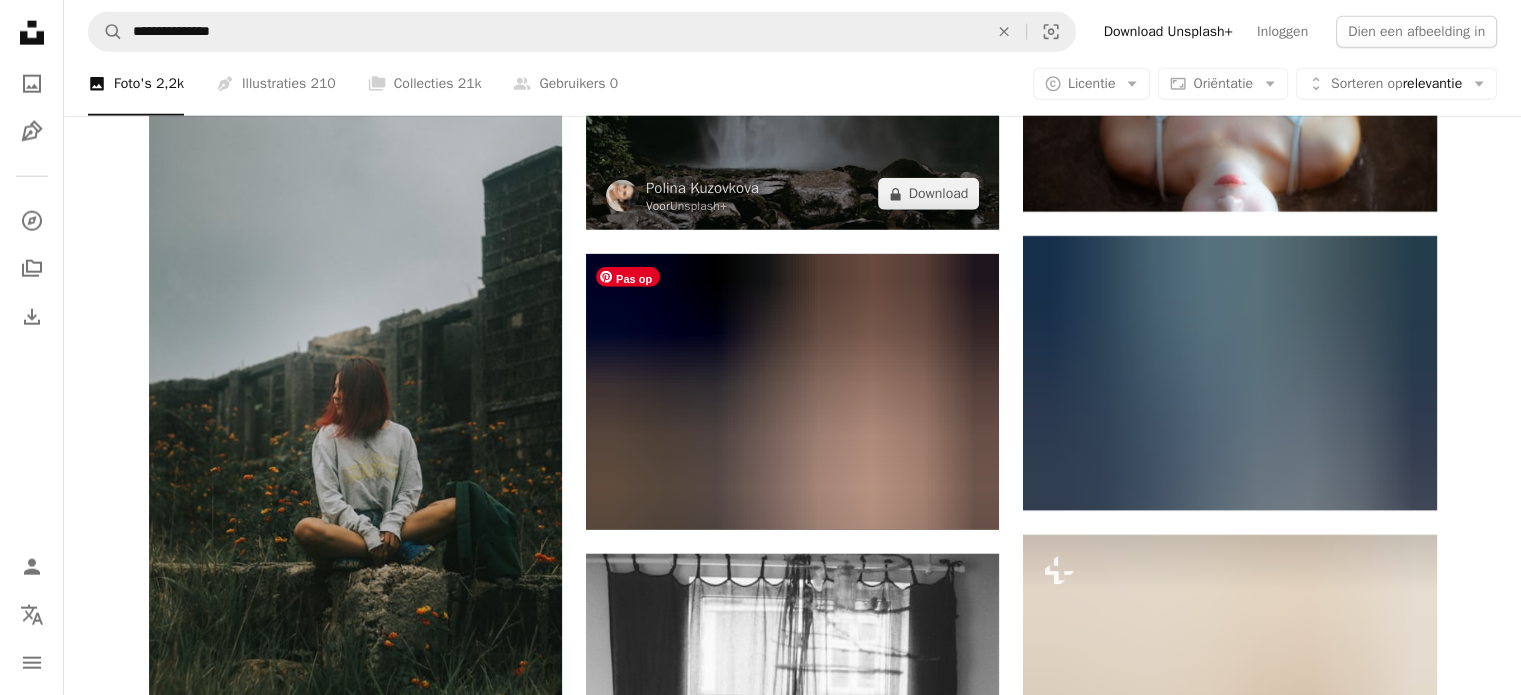 scroll, scrollTop: 28000, scrollLeft: 0, axis: vertical 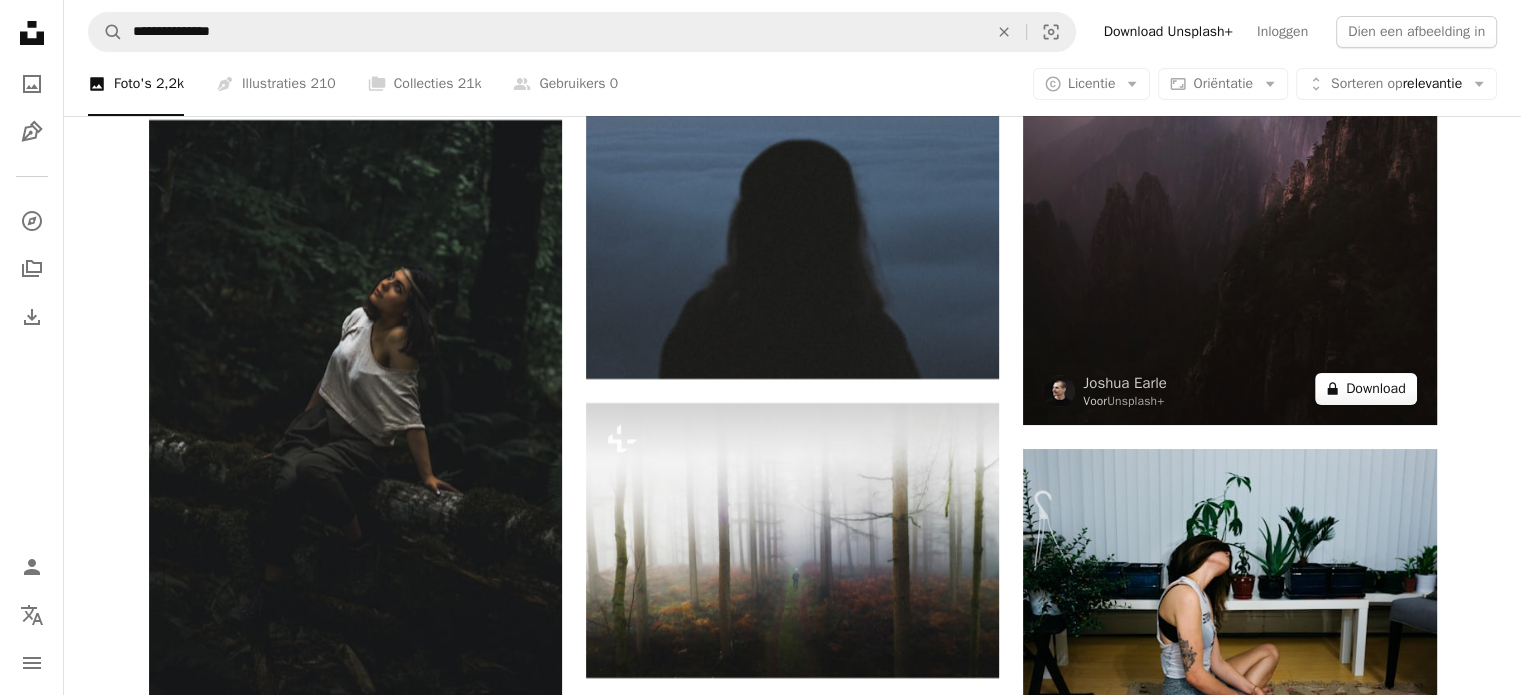 click on "Download" at bounding box center [1376, 388] 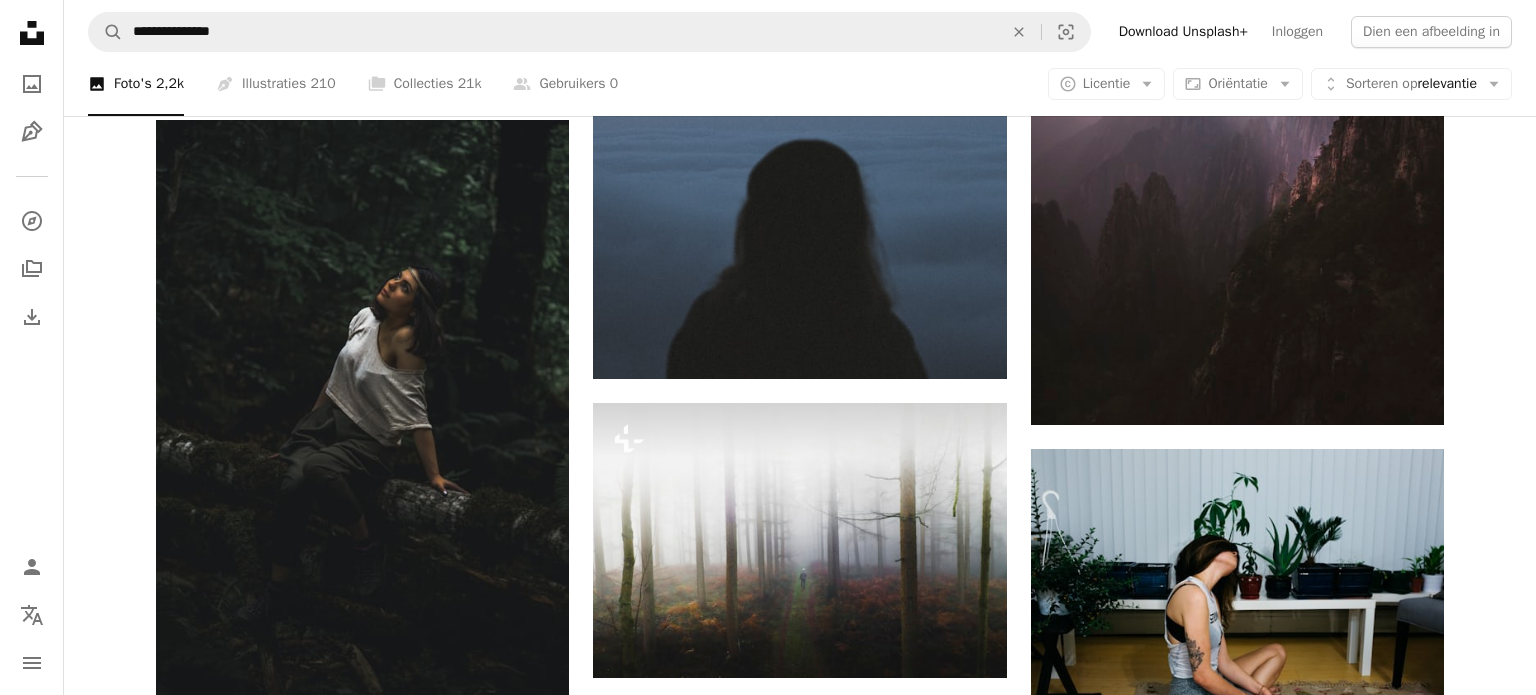 click on "An X shape Unsplash+ Met deze aankoop krijgt u toegang tot onze volledige bibliotheek met beeldmateriaal. A plus sign Maandelijks wordt er content toegevoegd die alleen toegankelijk is voor leden A plus sign Onbeperkt royaltyvrije downloads A plus sign Illustraties Nieuw A plus sign Uitgebreide wettelijke bescherming € 13 met een maandabonnement Onbeperkt royaltyvrij gebruik, op elk gewenst moment opzegbaar. €48 met een jaarabonnement Bespaar € 108 bij jaarlijkse facturering. Beste waarde Doorgaan met aankoop Belastingen indien van toepassing. Wordt automatisch verlengd. Op elk moment opzegbaar." at bounding box center (768, 5079) 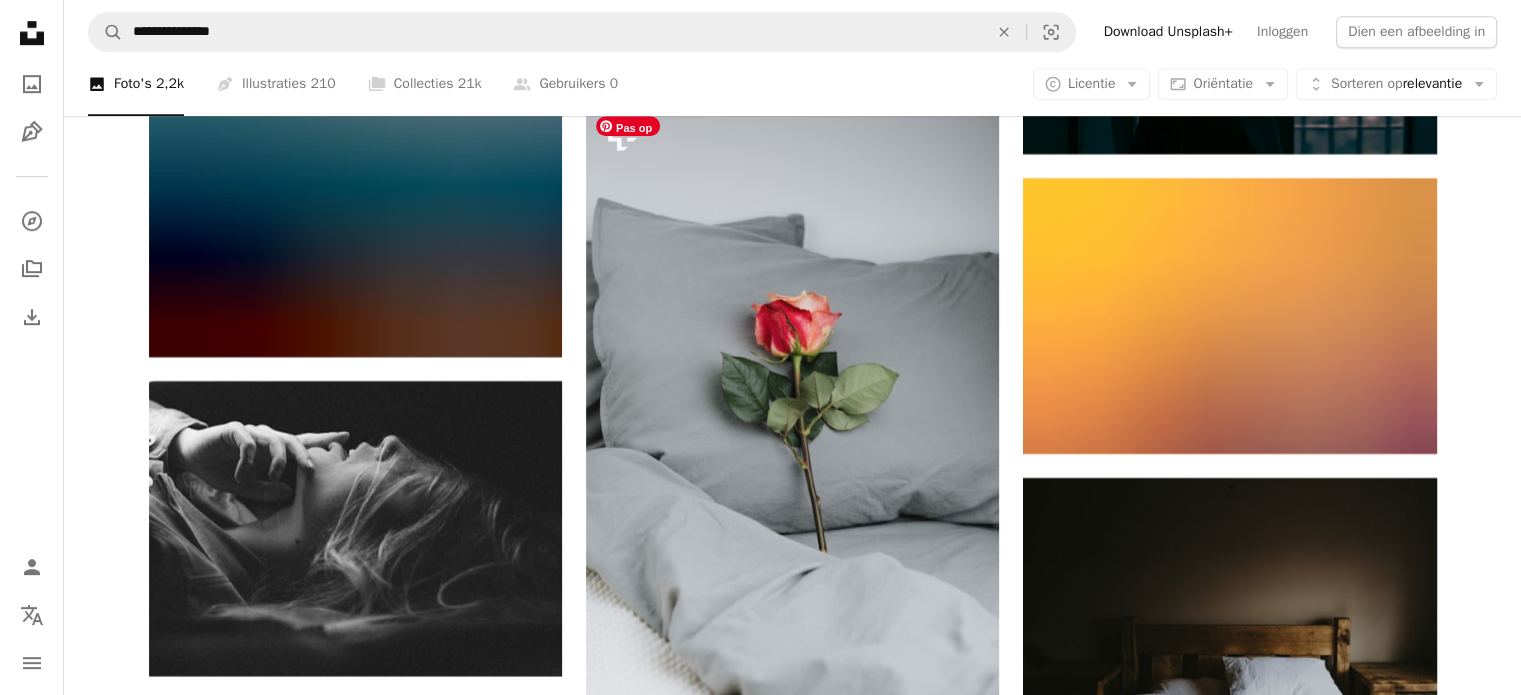 scroll, scrollTop: 39200, scrollLeft: 0, axis: vertical 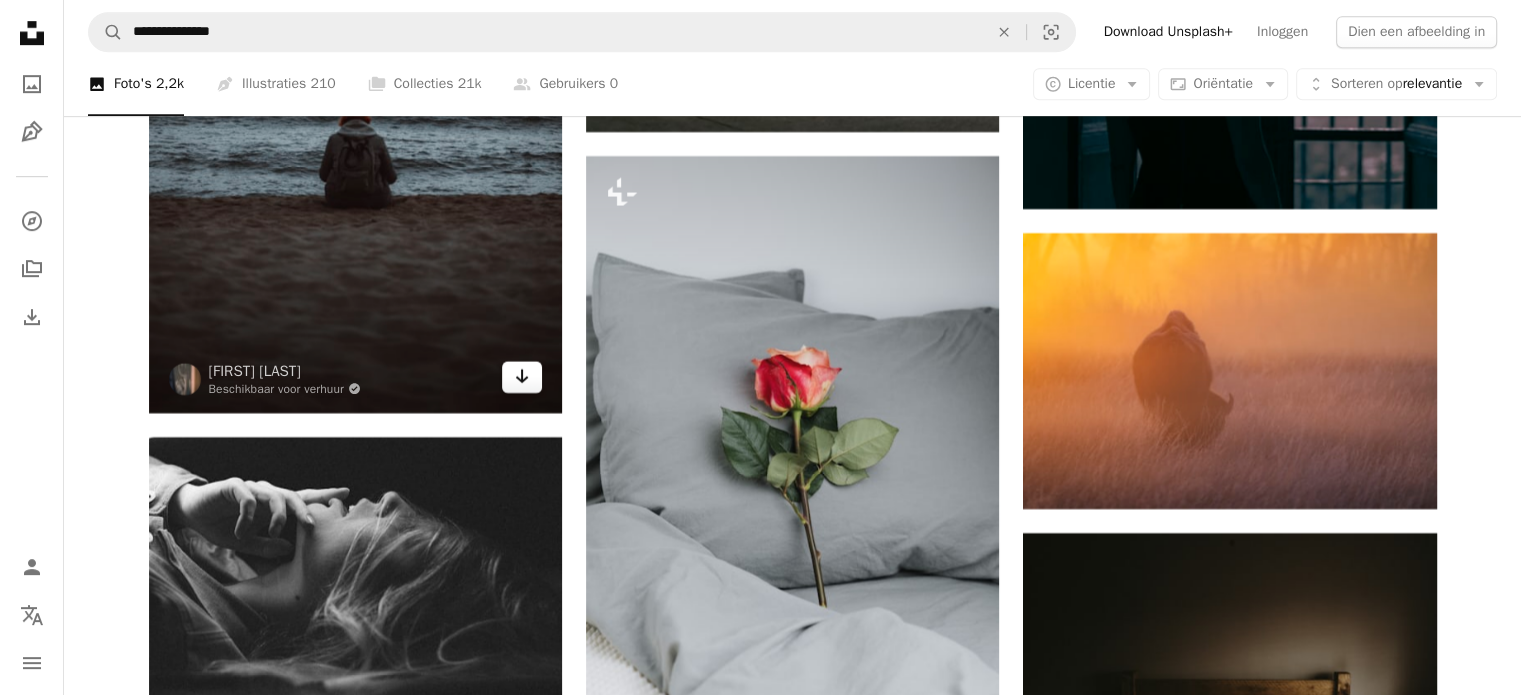 click on "Arrow pointing down" at bounding box center [522, 377] 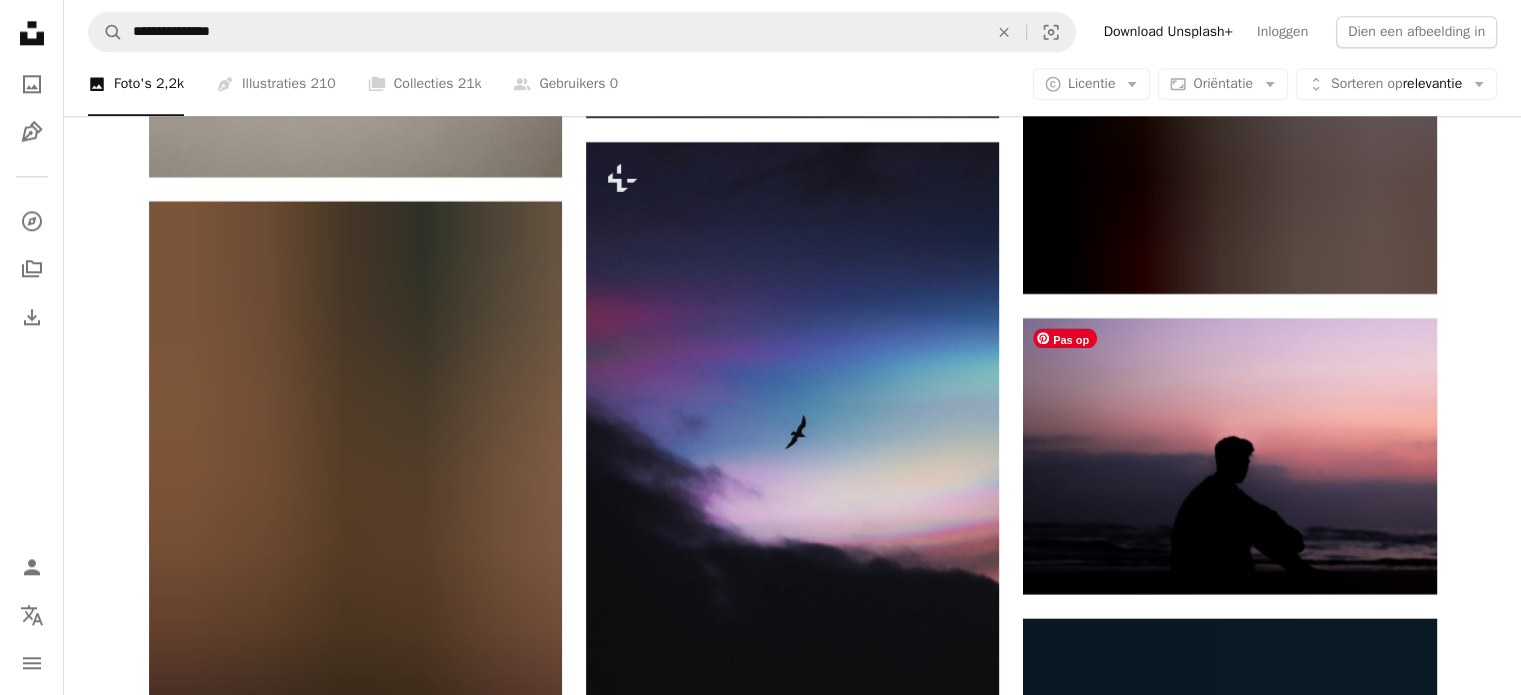 scroll, scrollTop: 40400, scrollLeft: 0, axis: vertical 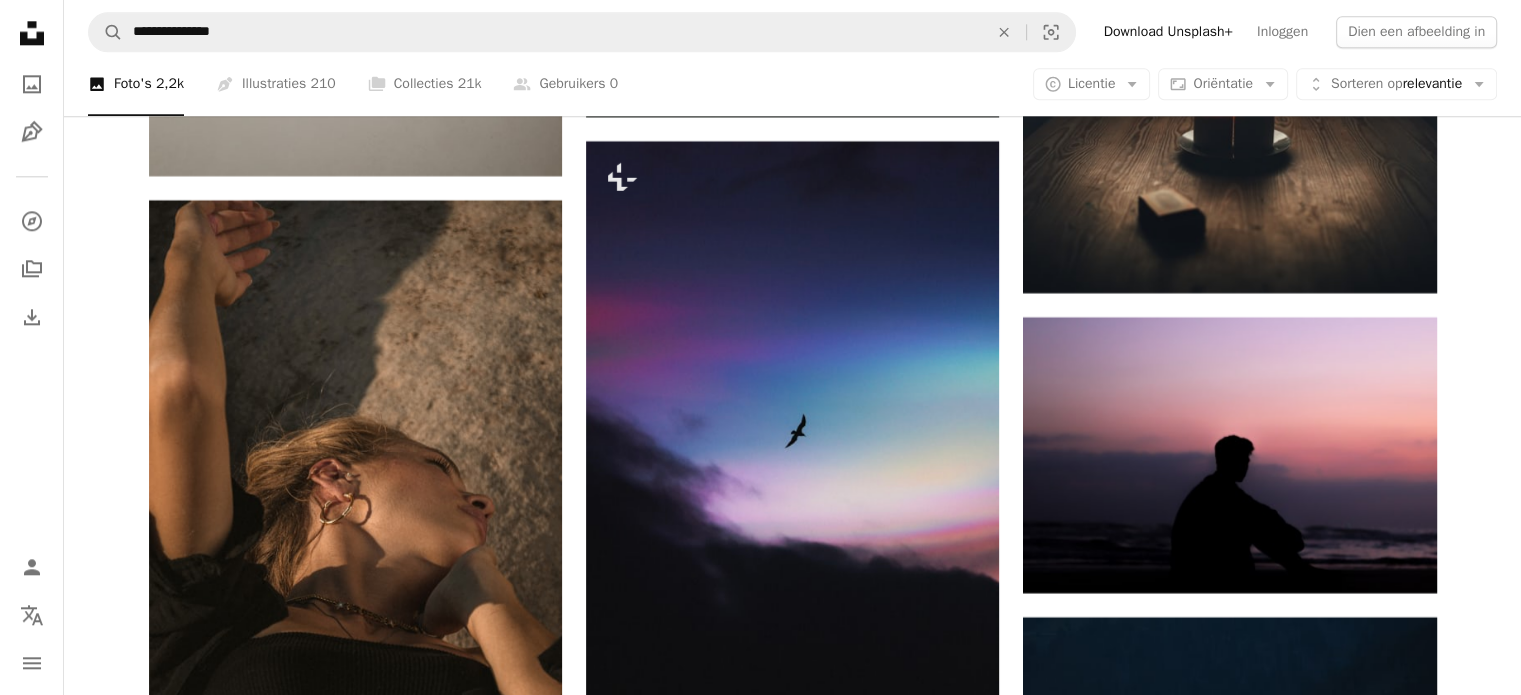 click on "Plus sign for Unsplash+ A heart A plus sign [FIRST] [LAST] Voor Unsplash+ A lock Download Plus sign for Unsplash+ A heart A plus sign [FIRST] [LAST] Voor Unsplash+ A lock Download A heart A plus sign [FIRST] [LAST] 🇨🇦 Arrow pointing down Plus sign for Unsplash+ A heart A plus sign [FIRST] [LAST] Voor Unsplash+ A lock Download A heart A plus sign [FIRST] [LAST] Beschikbaar voor verhuur A checkmark inside of a circle Arrow pointing down A heart A plus sign [FIRST] [LAST] Beschikbaar voor verhuur A checkmark inside of a circle Arrow pointing down Plus sign for Unsplash+ A heart A plus sign [FIRST] [LAST] Voor Unsplash+ A lock Download A heart A plus sign [FIRST] [LAST] Arrow pointing down Plus sign for Unsplash+ A heart A plus sign [FIRST] [LAST] Voor Unsplash+ A lock Download Plus sign for Unsplash+ A heart A plus sign [FIRST] [LAST] Voor Unsplash+ A lock Download Het beste in het creëren van merkgerichte content Meer informatie A heart A plus sign [FIRST] [LAST] A heart" at bounding box center (792, -18193) 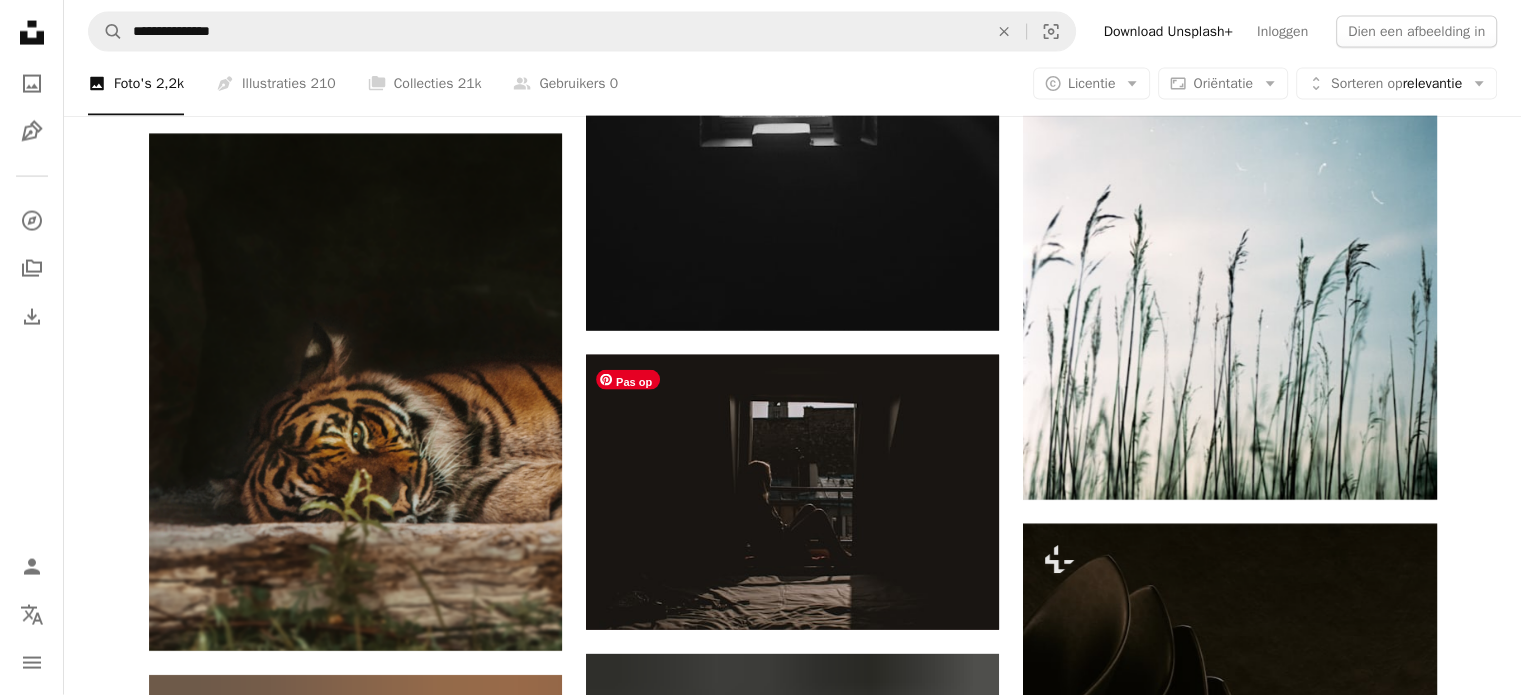 scroll, scrollTop: 42400, scrollLeft: 0, axis: vertical 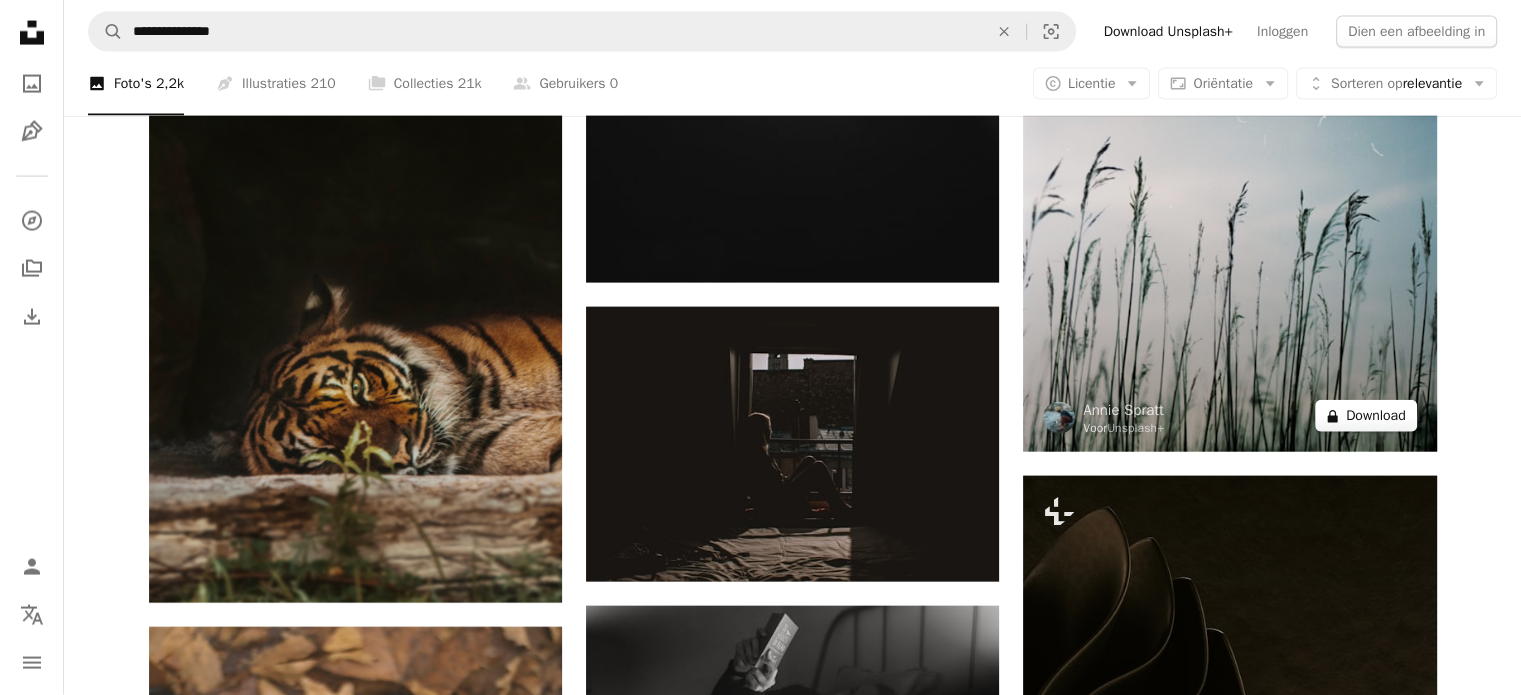 click on "Download" at bounding box center (1376, 415) 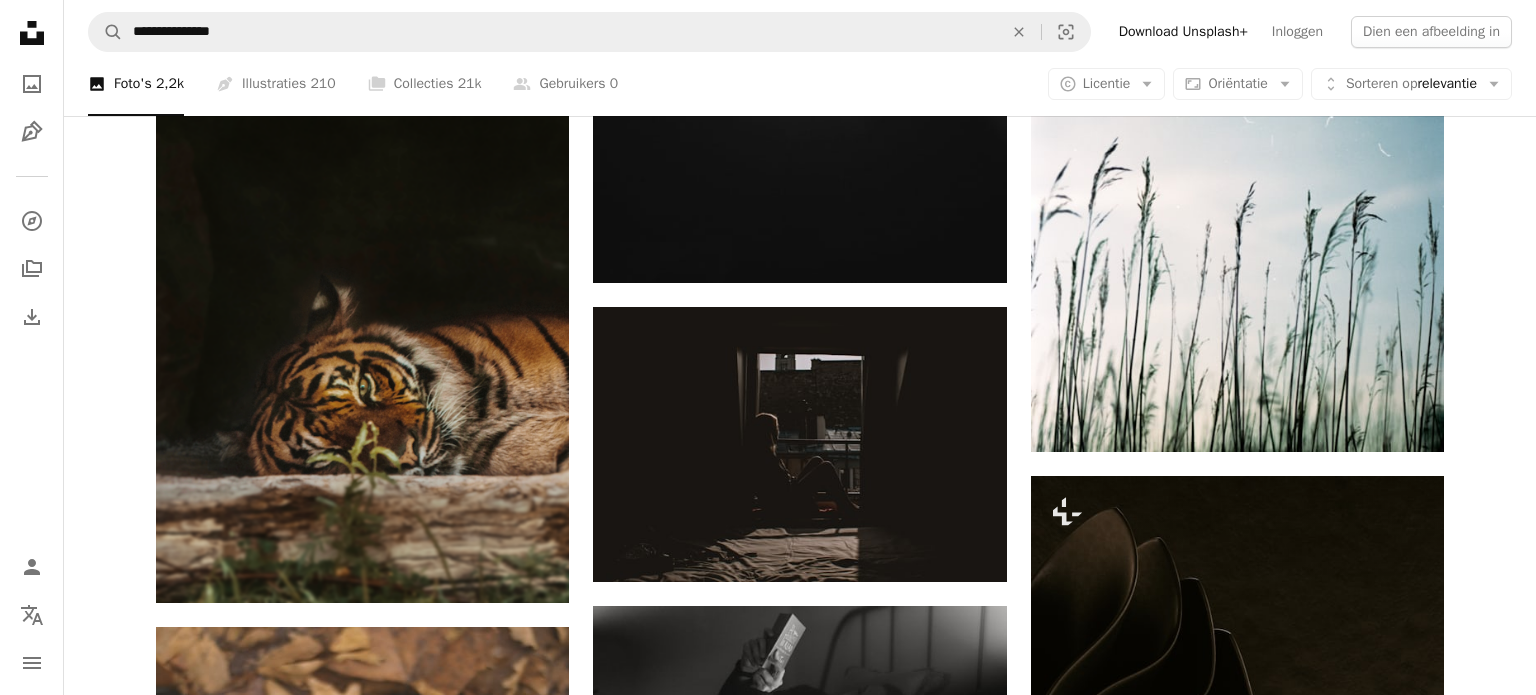 click on "An X shape Unsplash+ Met deze aankoop krijgt u toegang tot onze volledige bibliotheek met beeldmateriaal. A plus sign Maandelijks wordt er content toegevoegd die alleen toegankelijk is voor leden A plus sign Onbeperkt royaltyvrije downloads A plus sign Illustraties Nieuw A plus sign Uitgebreide wettelijke bescherming € 13 met een maandabonnement Onbeperkt royaltyvrij gebruik, op elk gewenst moment opzegbaar. €48 met een jaarabonnement Bespaar € 108 bij jaarlijkse facturering. Beste waarde Doorgaan met aankoop Belastingen indien van toepassing. Wordt automatisch verlengd. Op elk moment opzegbaar." at bounding box center [768, 5561] 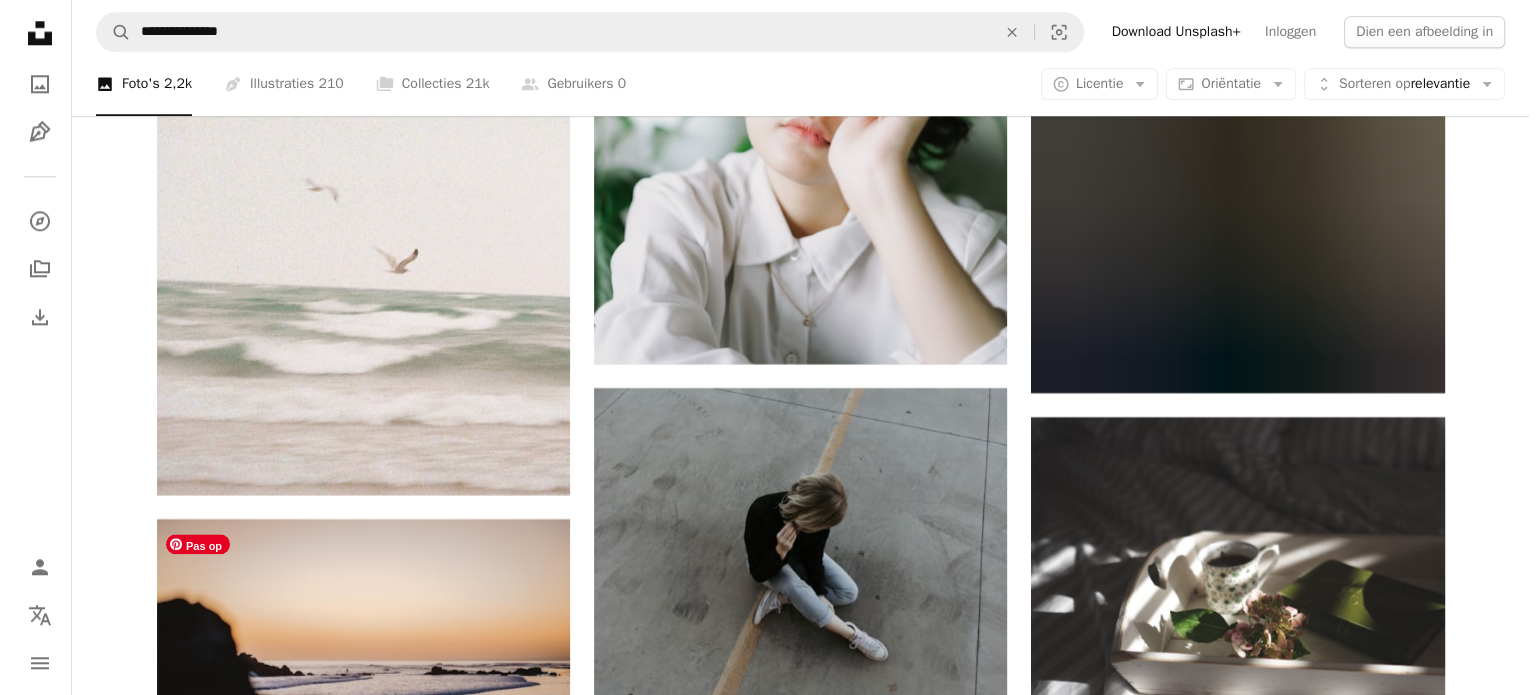 scroll, scrollTop: 47900, scrollLeft: 0, axis: vertical 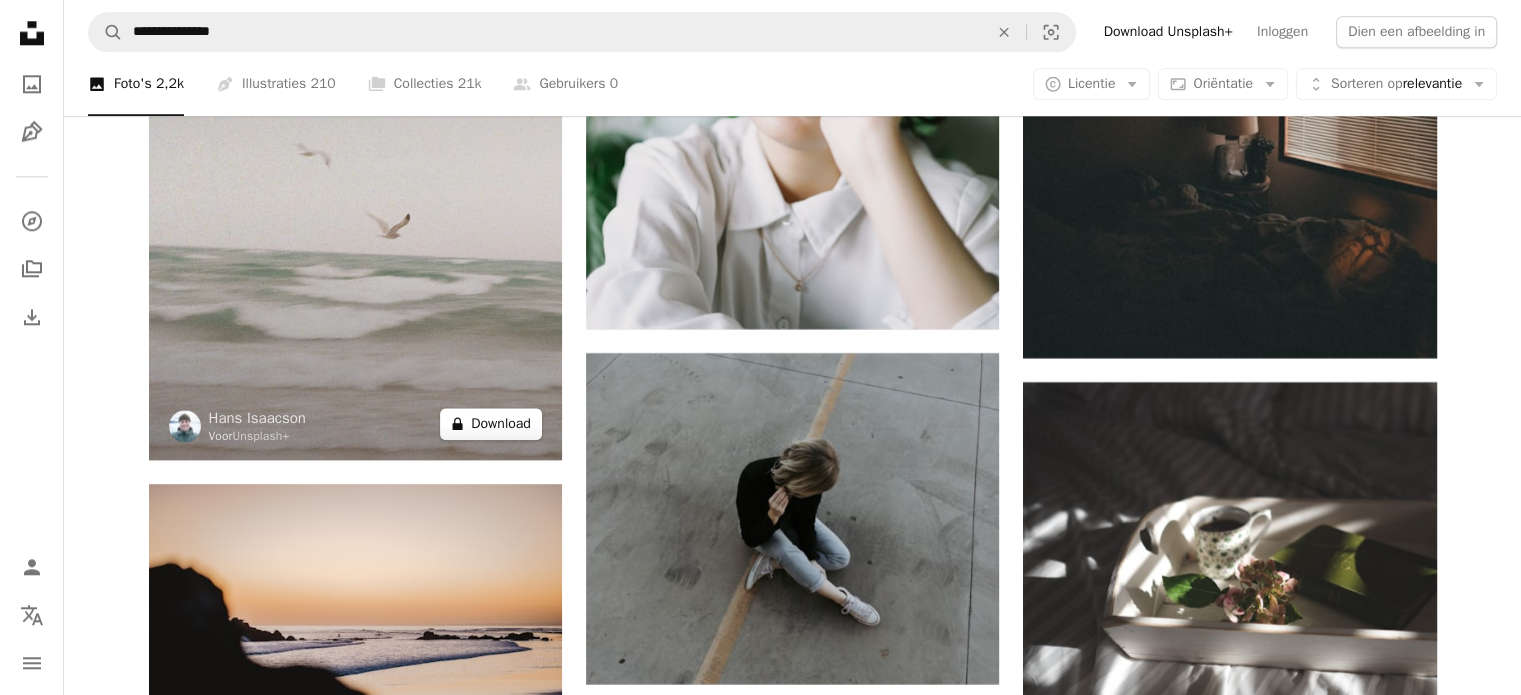 click on "Download" at bounding box center (501, 423) 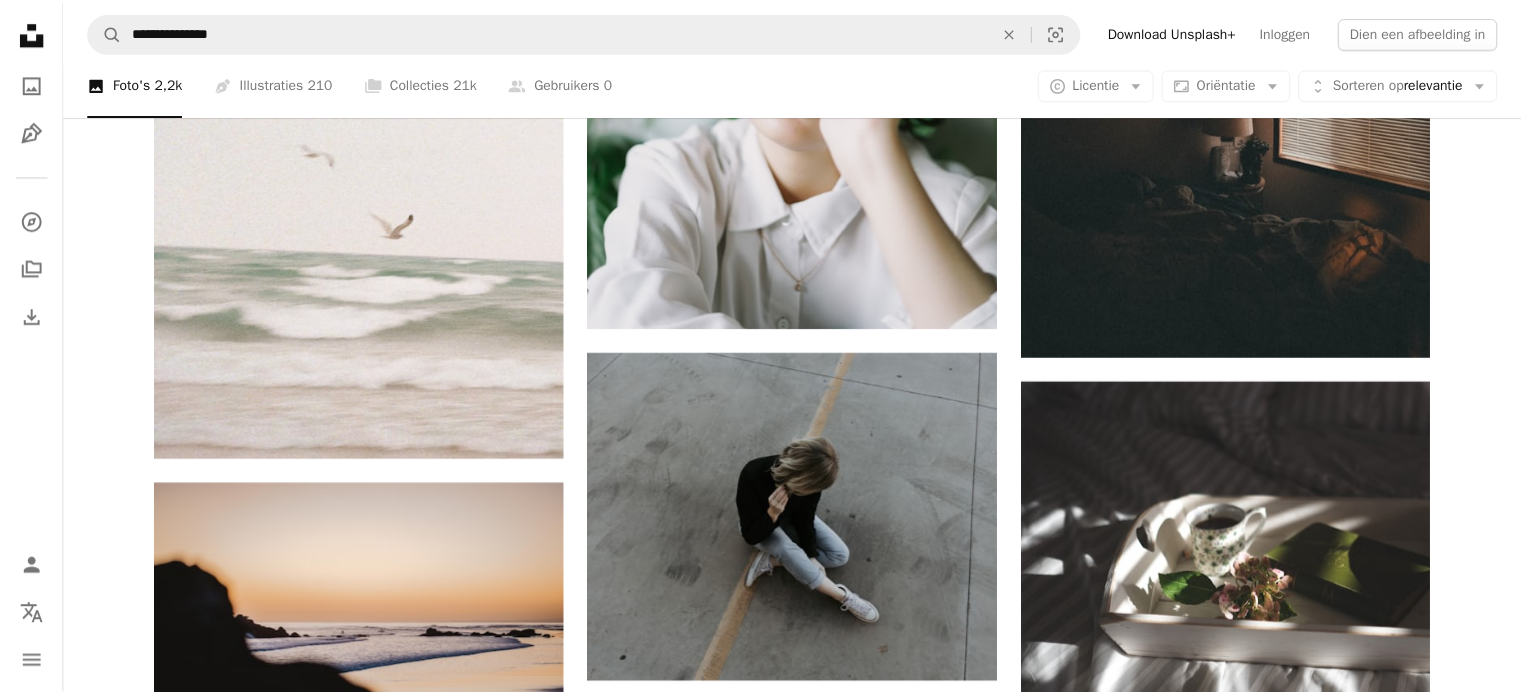 scroll, scrollTop: 254, scrollLeft: 0, axis: vertical 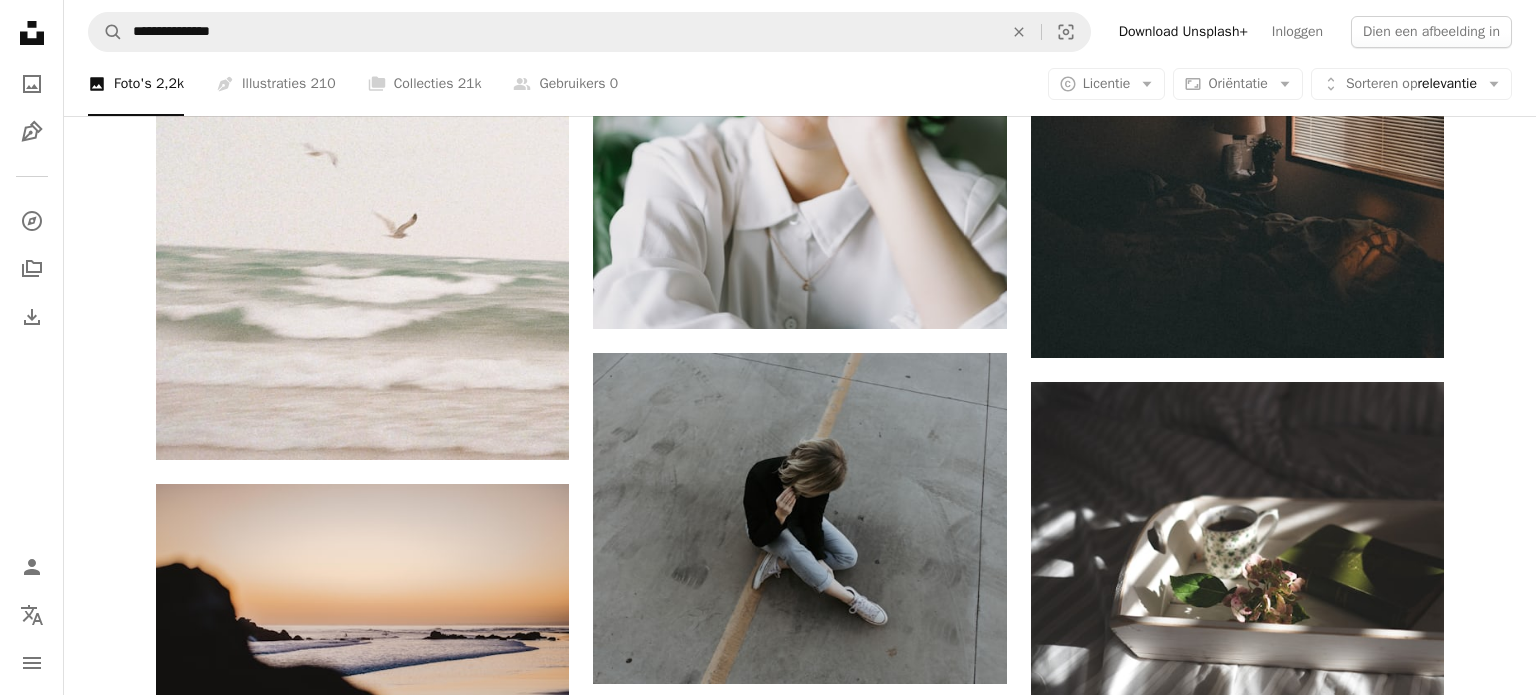 click on "An X shape Unsplash+ Met deze aankoop krijgt u toegang tot onze volledige bibliotheek met beeldmateriaal. A plus sign Maandelijks wordt er content toegevoegd die alleen toegankelijk is voor leden A plus sign Onbeperkt royaltyvrije downloads A plus sign Illustraties Nieuw A plus sign Uitgebreide wettelijke bescherming € 13 met een maandabonnement Onbeperkt royaltyvrij gebruik, op elk gewenst moment opzegbaar. €48 met een jaarabonnement Bespaar € 108 bij jaarlijkse facturering. Beste waarde Doorgaan met aankoop Belastingen indien van toepassing. Wordt automatisch verlengd. Op elk moment opzegbaar." at bounding box center [768, 3235] 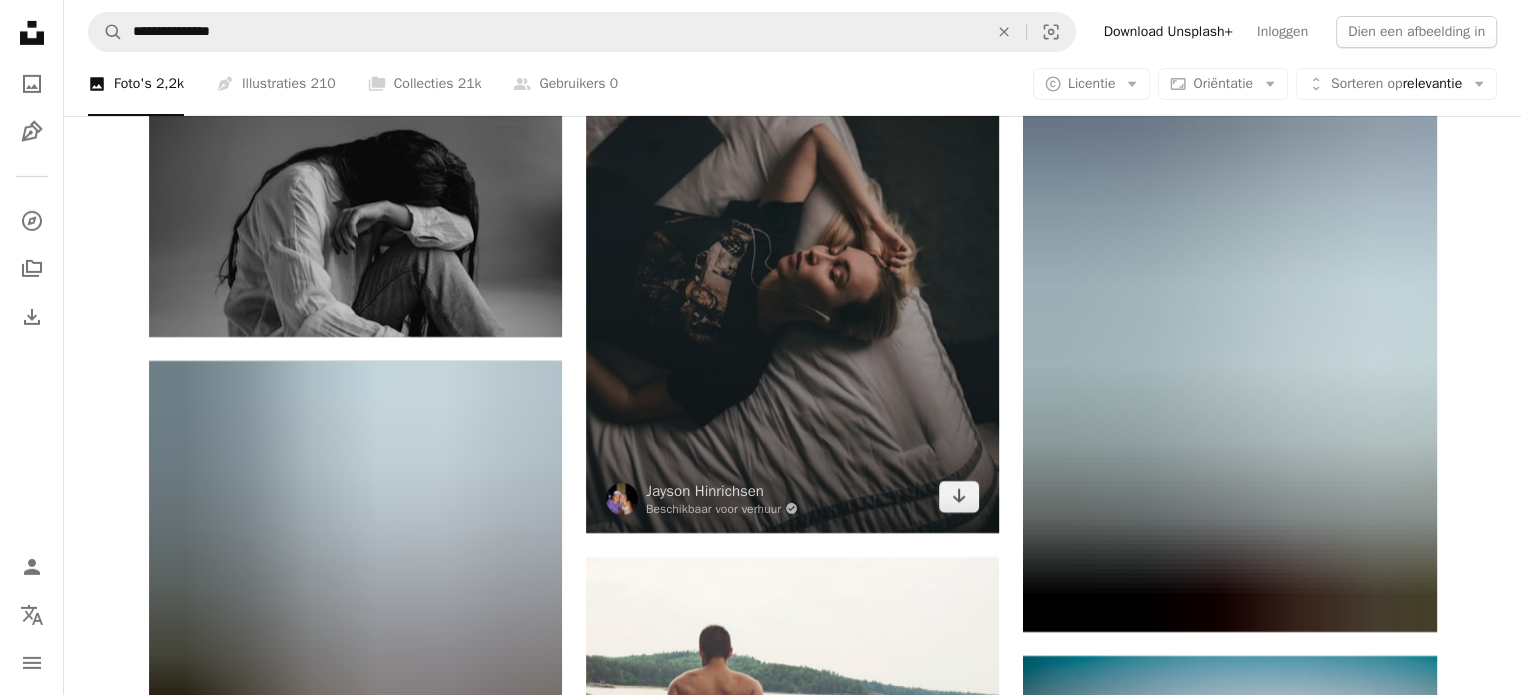 scroll, scrollTop: 52500, scrollLeft: 0, axis: vertical 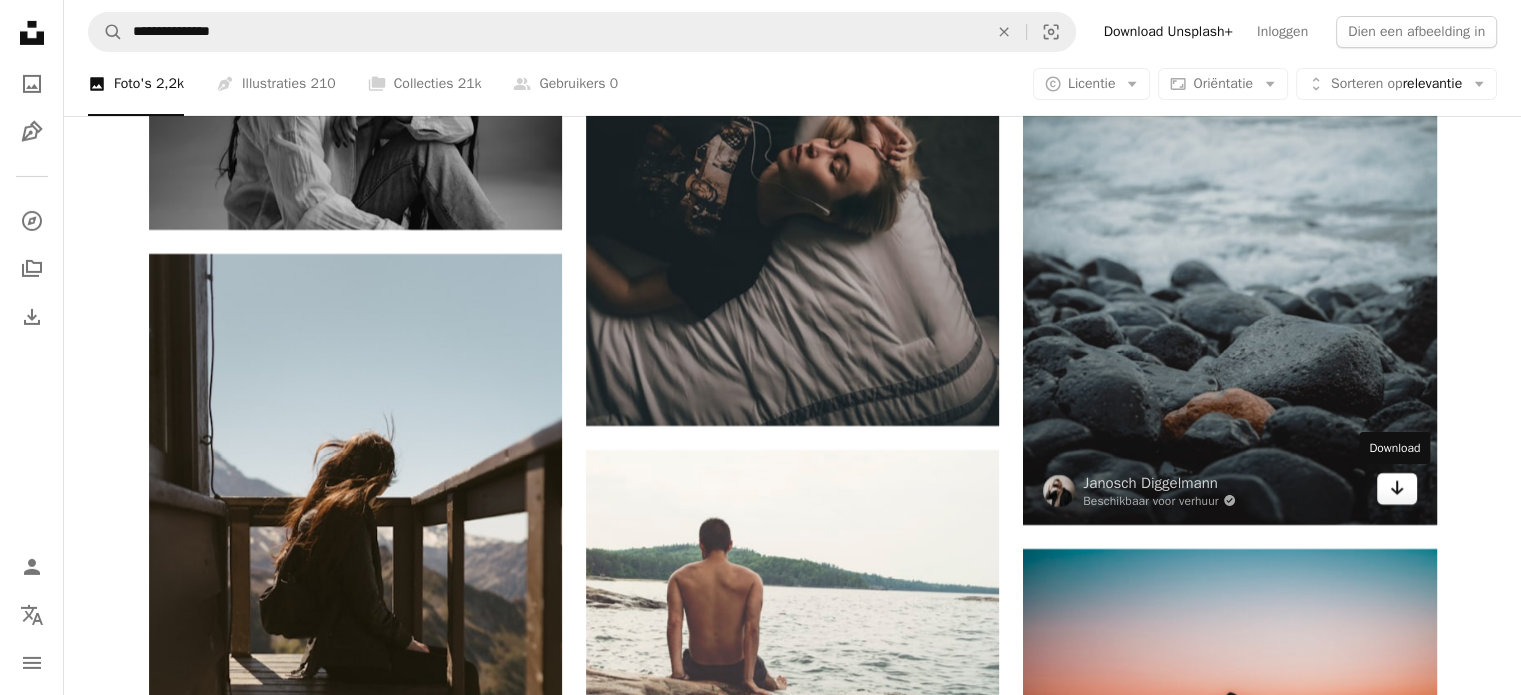 click on "Arrow pointing down" at bounding box center [1397, 489] 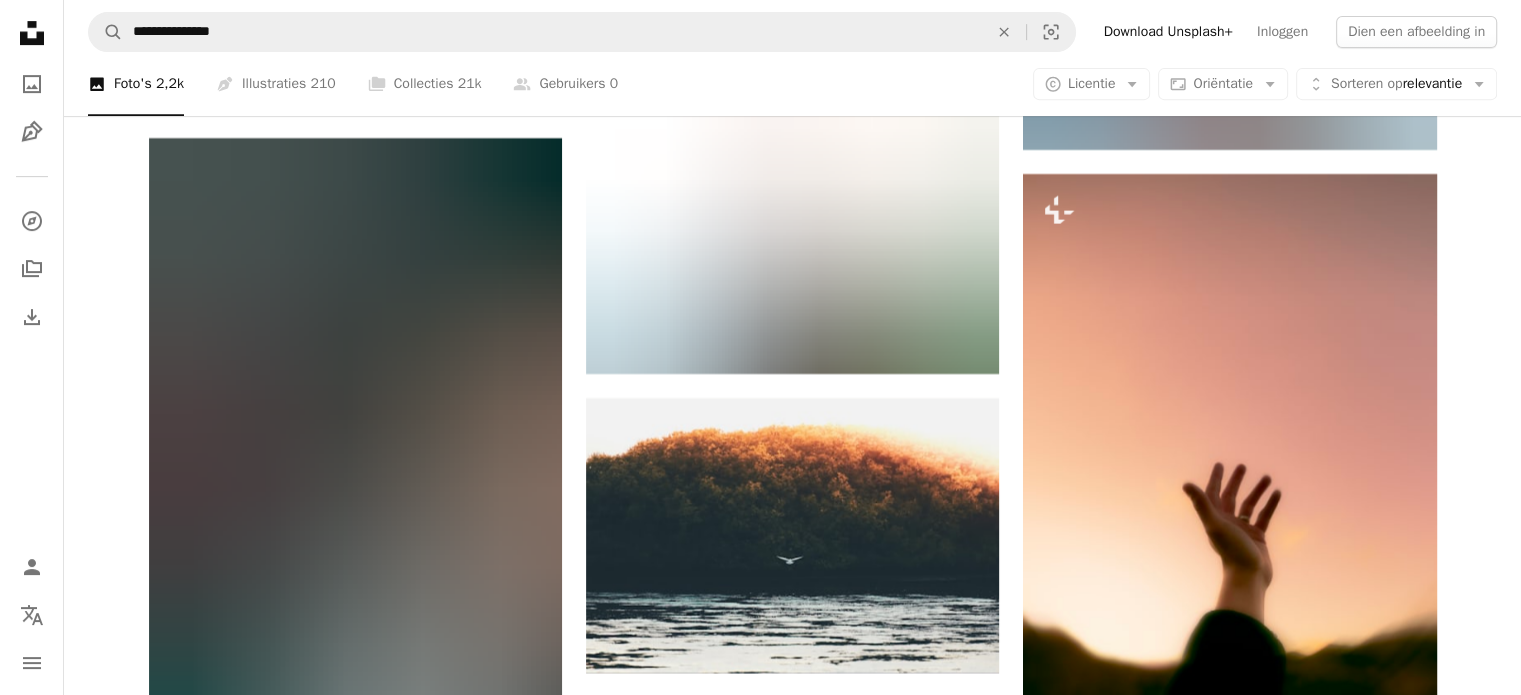scroll, scrollTop: 54400, scrollLeft: 0, axis: vertical 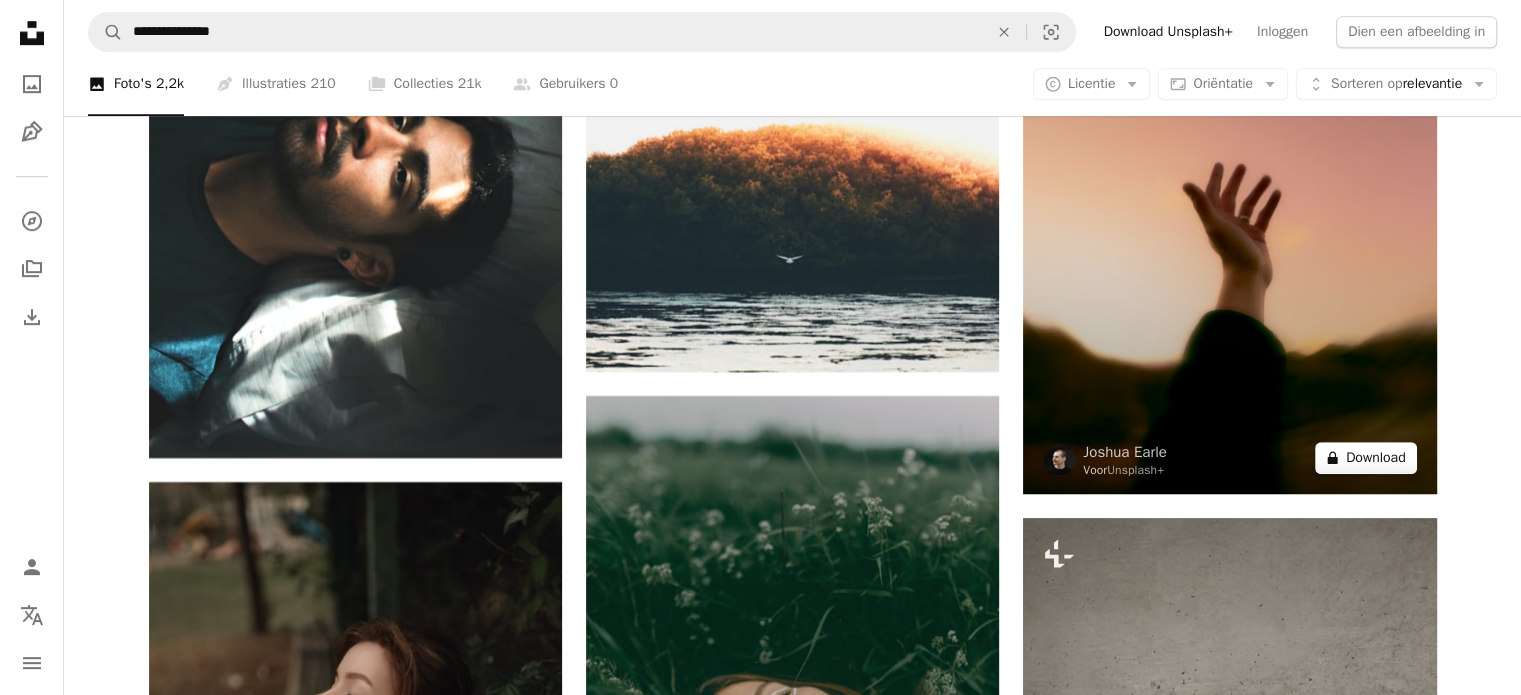 click on "Download" at bounding box center [1376, 457] 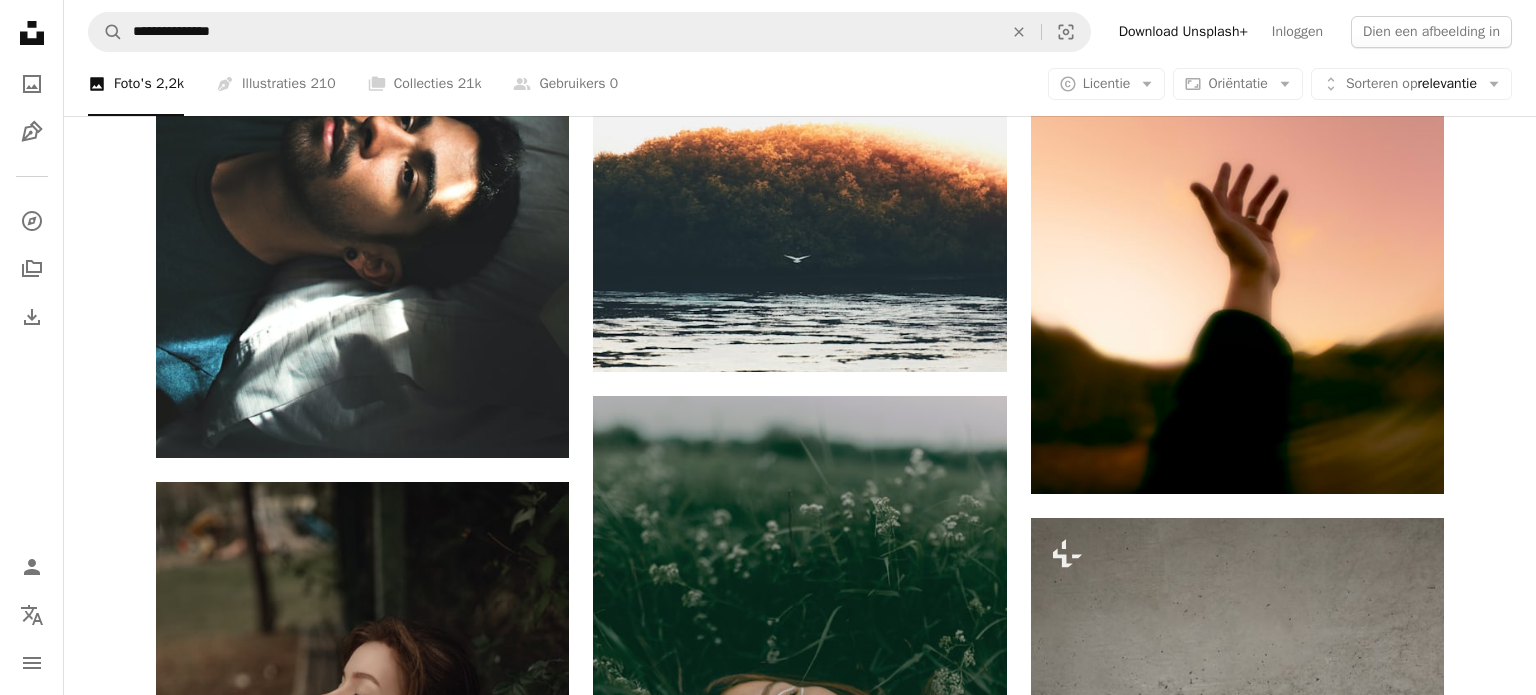 click on "An X shape Unsplash+ Met deze aankoop krijgt u toegang tot onze volledige bibliotheek met beeldmateriaal. A plus sign Maandelijks wordt er content toegevoegd die alleen toegankelijk is voor leden A plus sign Onbeperkt royaltyvrije downloads A plus sign Illustraties Nieuw A plus sign Uitgebreide wettelijke bescherming € 13 met een maandabonnement Onbeperkt royaltyvrij gebruik, op elk gewenst moment opzegbaar. €48 met een jaarabonnement Bespaar € 108 bij jaarlijkse facturering. Beste waarde Doorgaan met aankoop Belastingen indien van toepassing. Wordt automatisch verlengd. Op elk moment opzegbaar." at bounding box center [768, 5551] 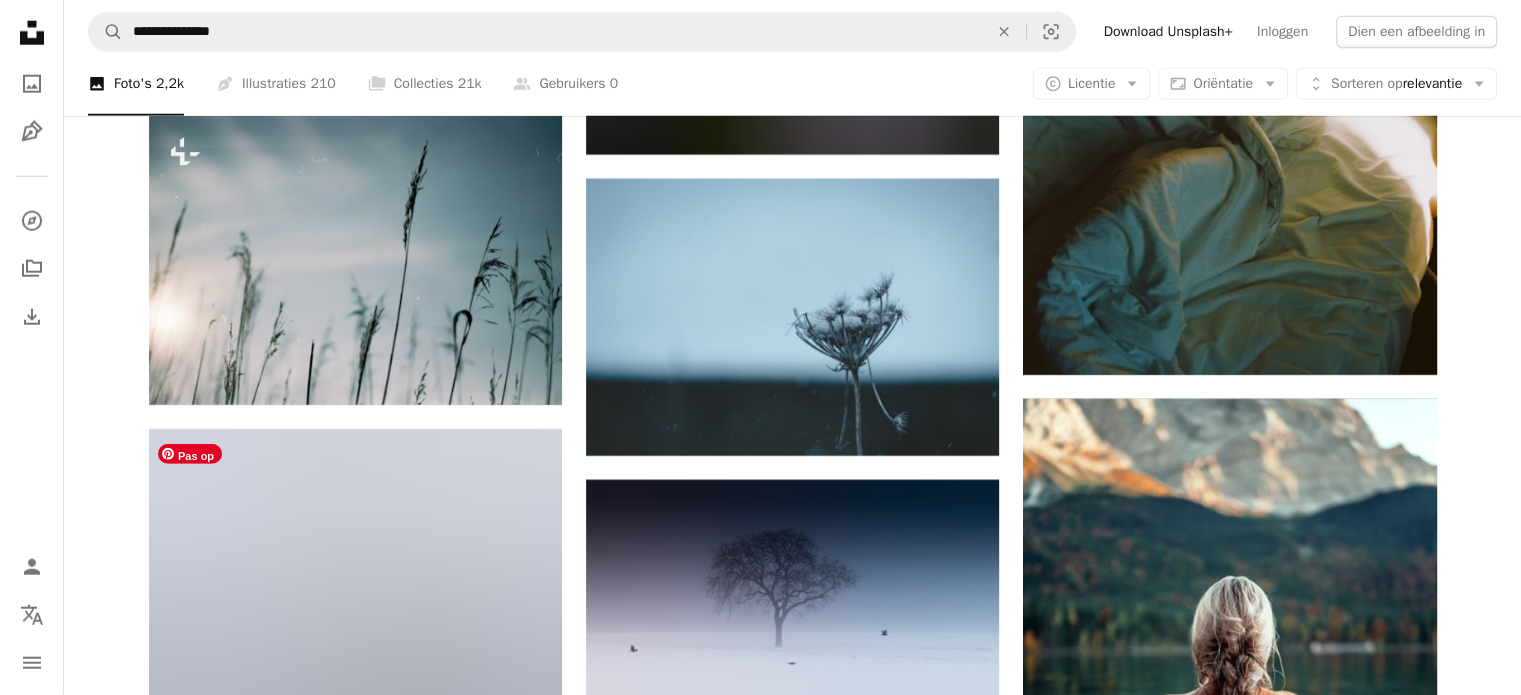 scroll, scrollTop: 58500, scrollLeft: 0, axis: vertical 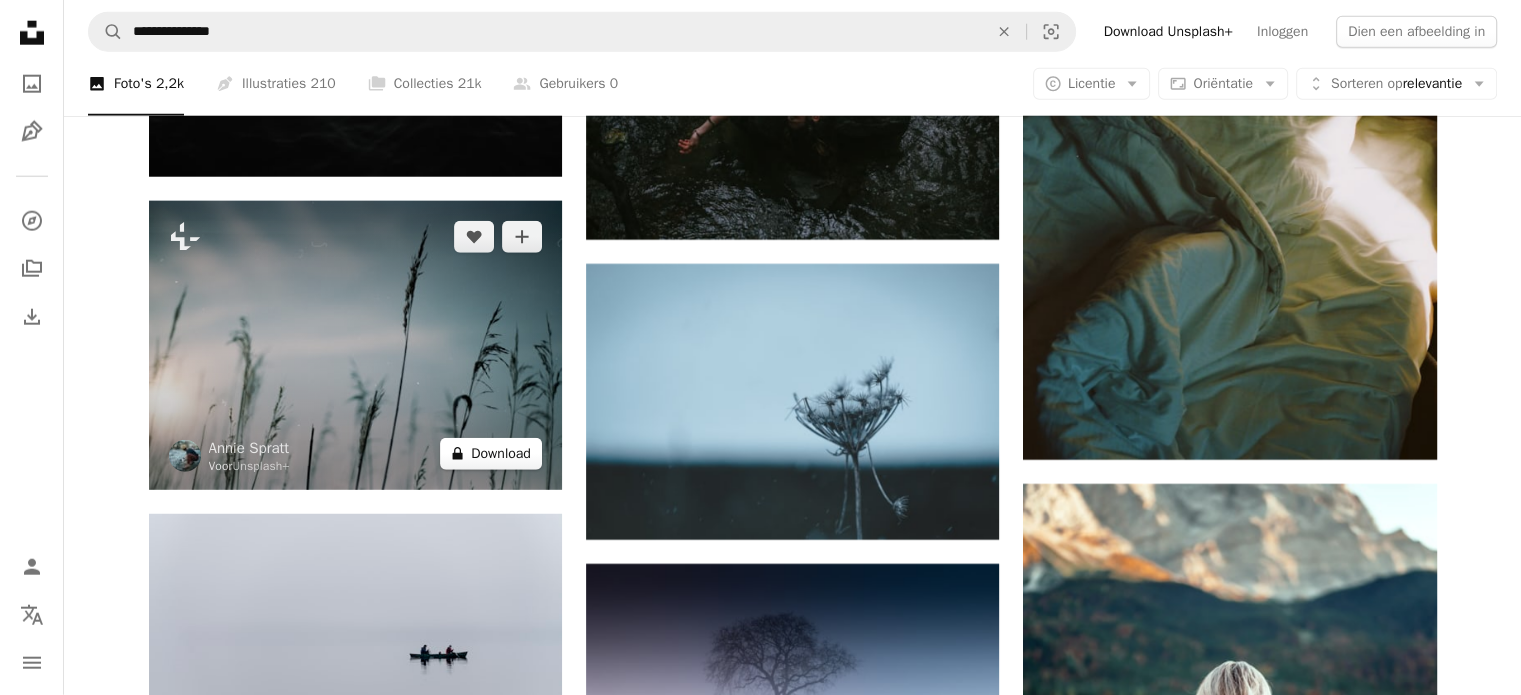 click on "Download" at bounding box center [501, 453] 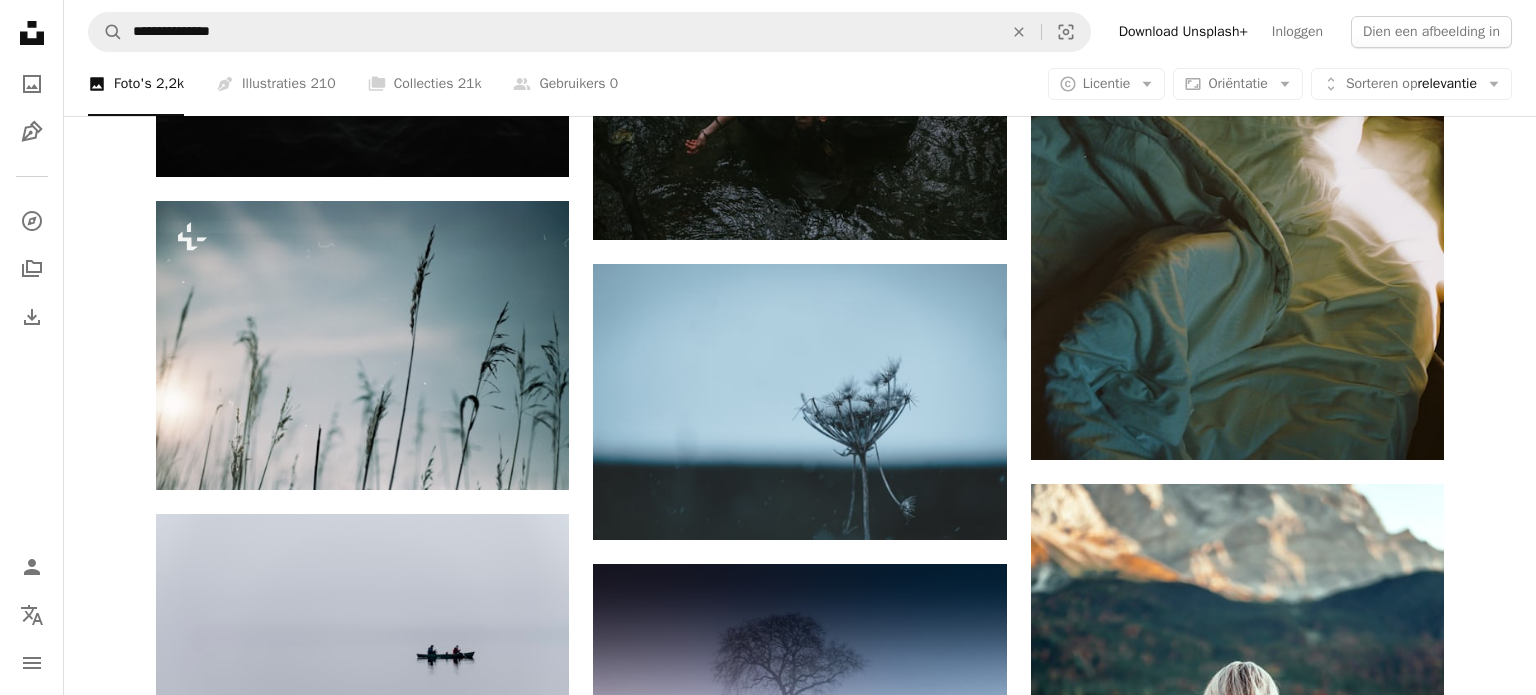 click on "An X shape Unsplash+ Met deze aankoop krijgt u toegang tot onze volledige bibliotheek met beeldmateriaal. A plus sign Maandelijks wordt er content toegevoegd die alleen toegankelijk is voor leden A plus sign Onbeperkt royaltyvrije downloads A plus sign Illustraties Nieuw A plus sign Uitgebreide wettelijke bescherming € 13 met een maandabonnement Onbeperkt royaltyvrij gebruik, op elk gewenst moment opzegbaar. €48 met een jaarabonnement Bespaar € 108 bij jaarlijkse facturering. Beste waarde Doorgaan met aankoop Belastingen indien van toepassing. Wordt automatisch verlengd. Op elk moment opzegbaar." at bounding box center [768, 5230] 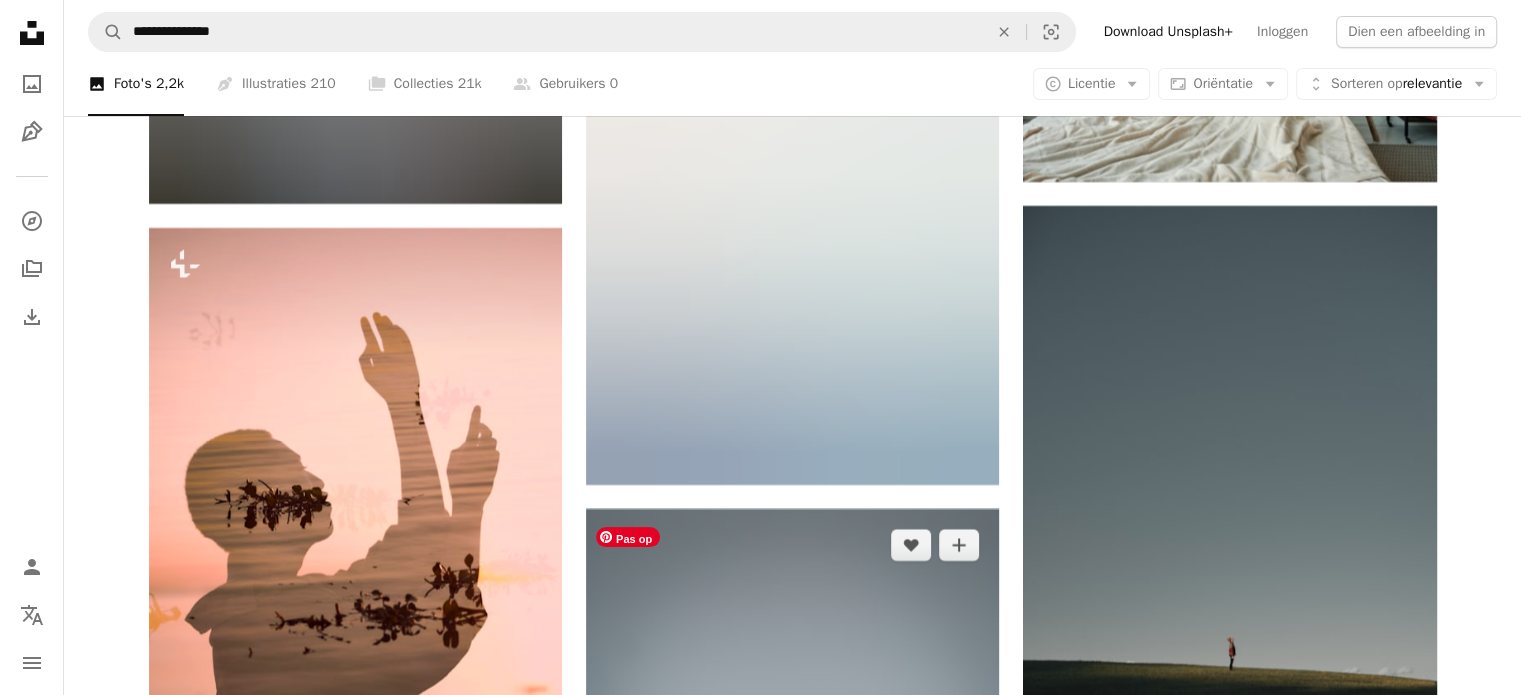 scroll, scrollTop: 61300, scrollLeft: 0, axis: vertical 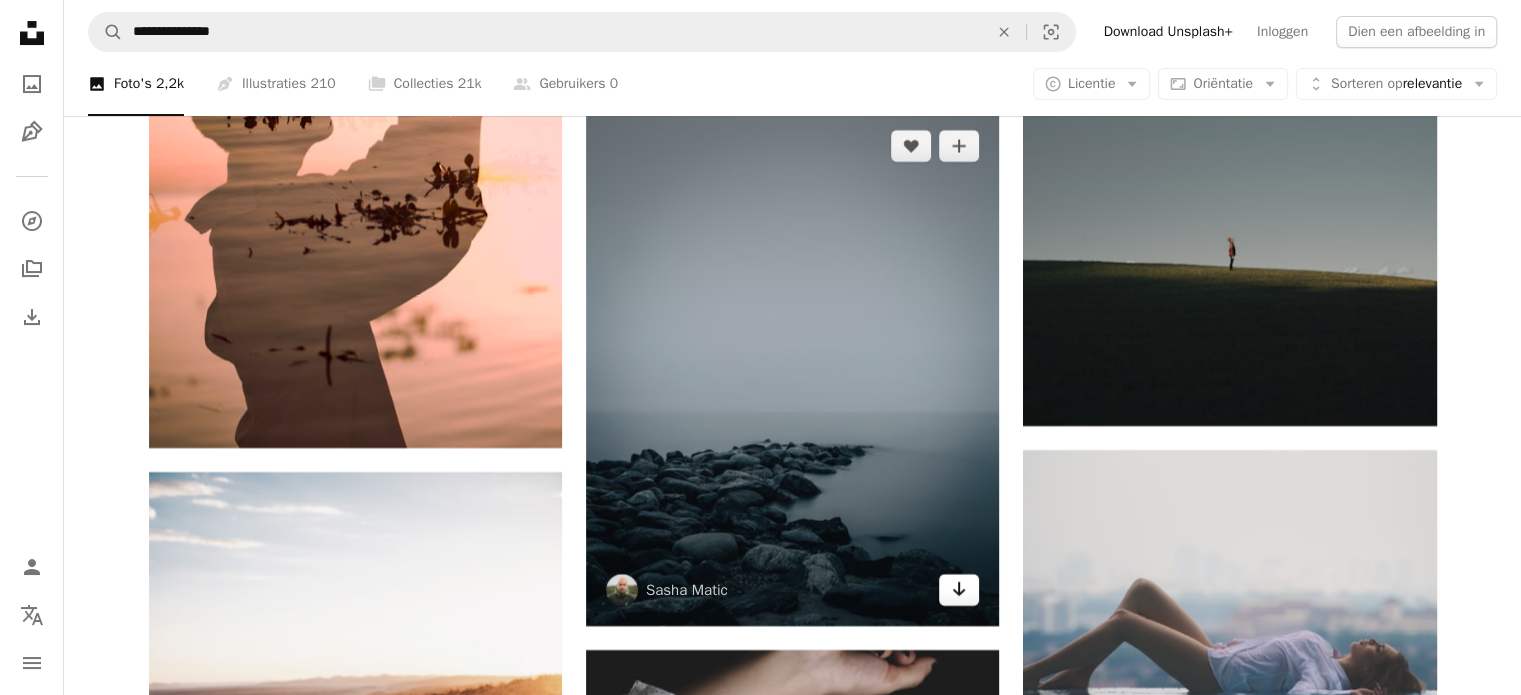 click on "Arrow pointing down" at bounding box center (959, 590) 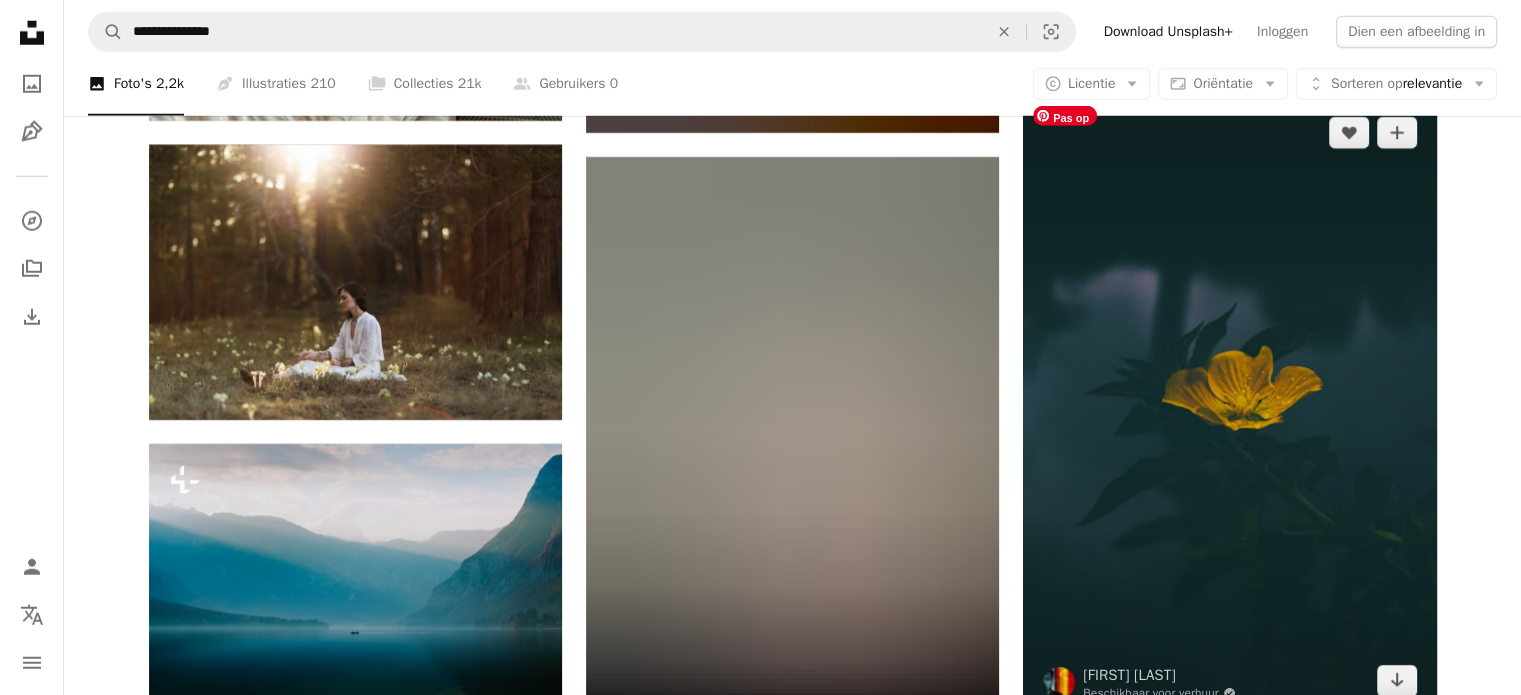 scroll, scrollTop: 66600, scrollLeft: 0, axis: vertical 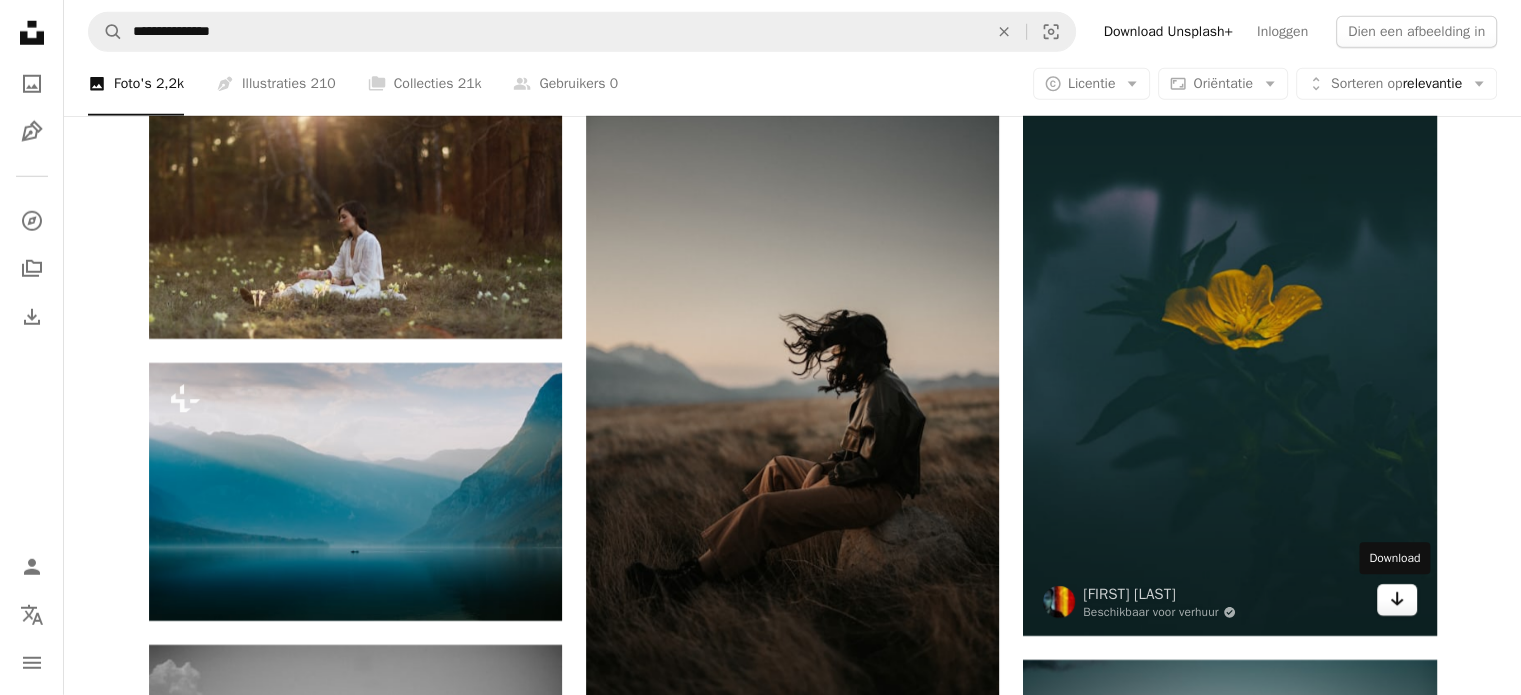 click on "Arrow pointing down" 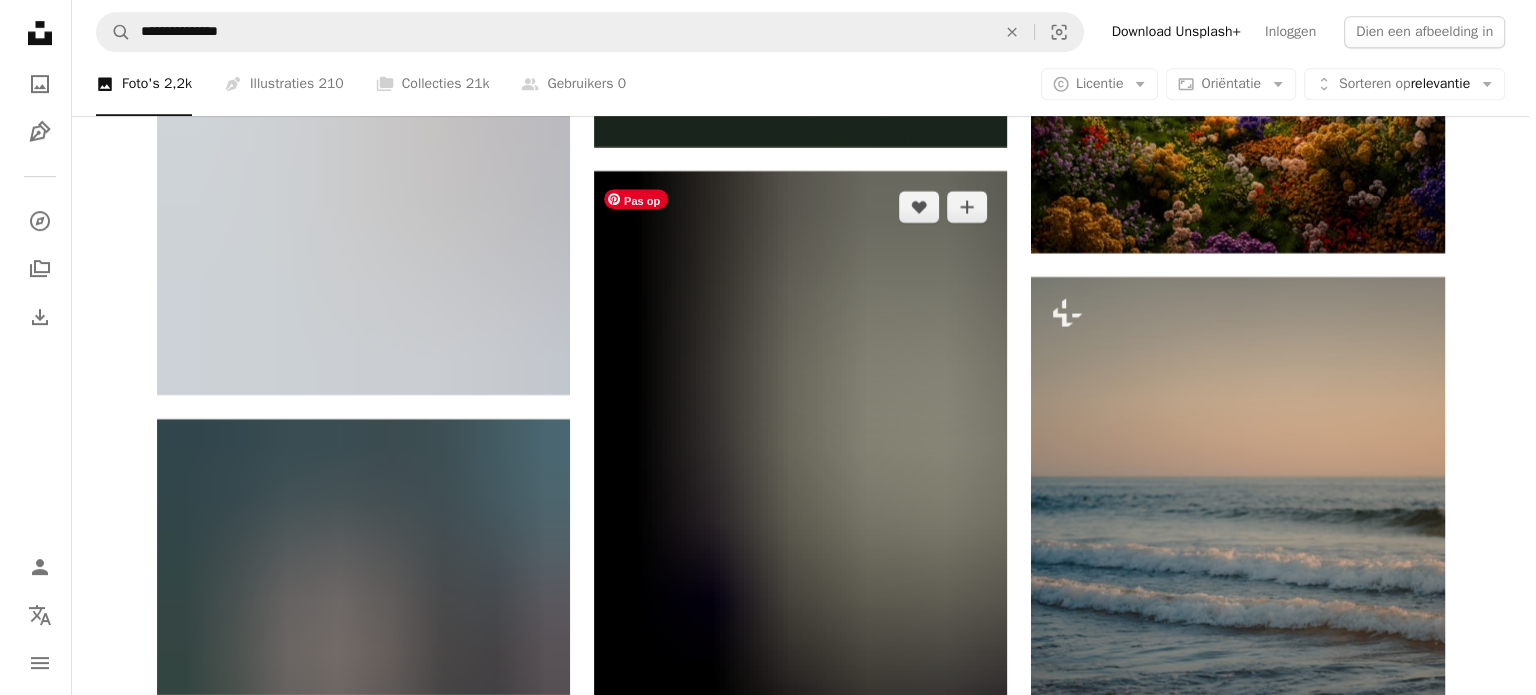 scroll, scrollTop: 69700, scrollLeft: 0, axis: vertical 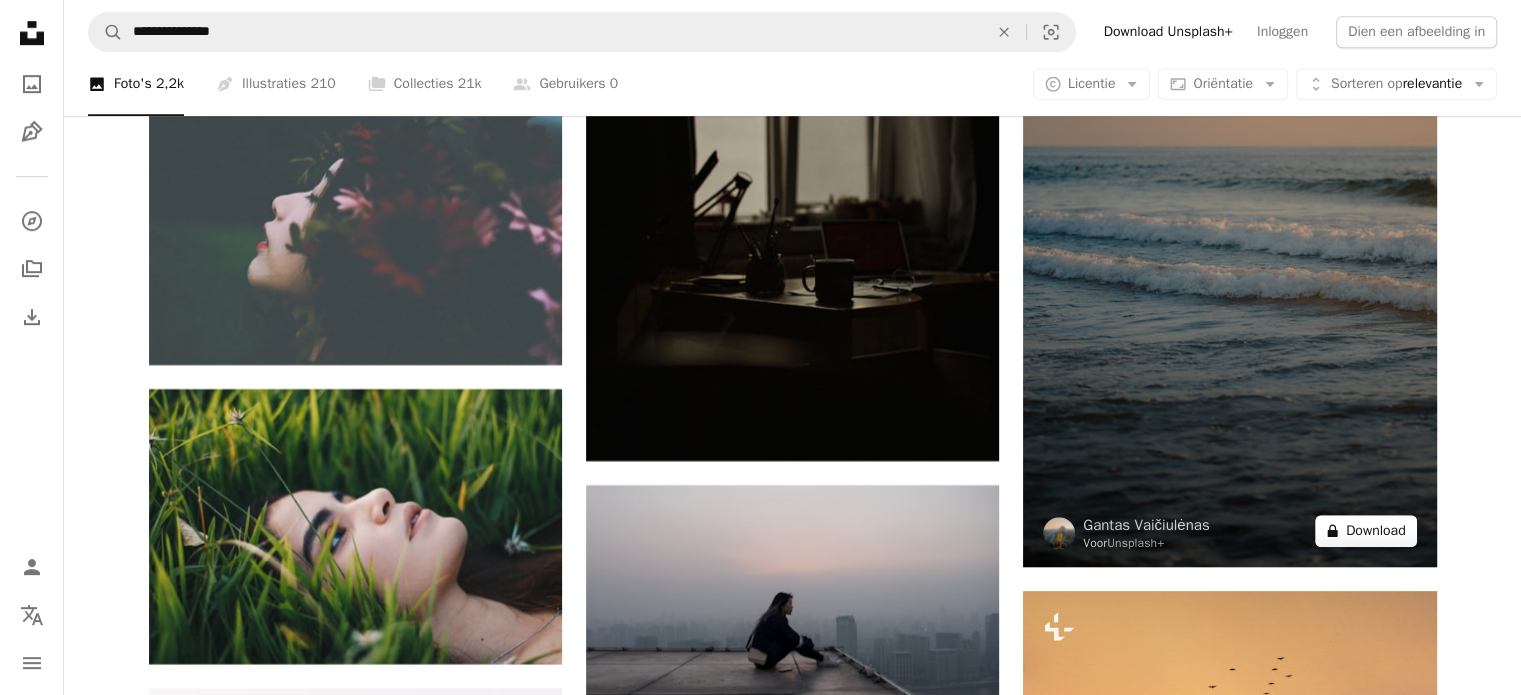 click on "Download" at bounding box center [1376, 530] 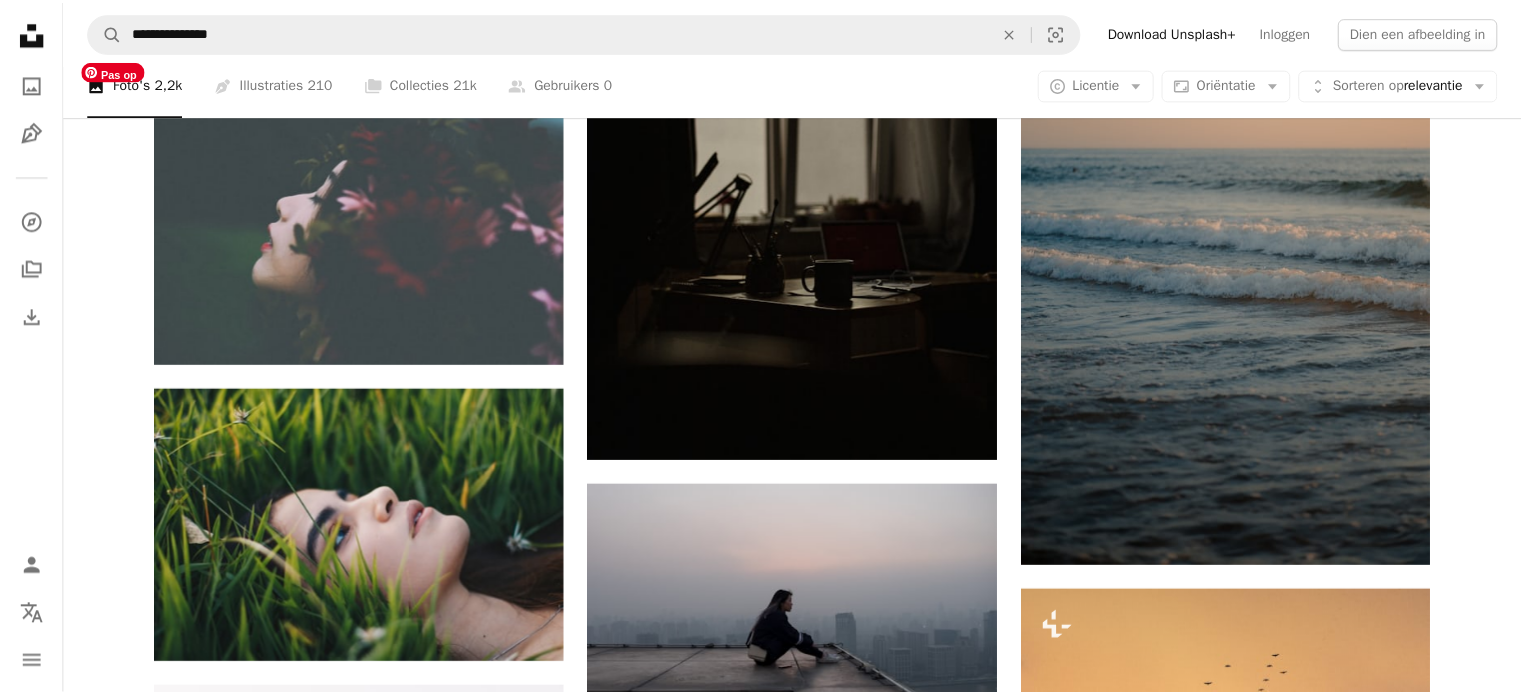scroll, scrollTop: 100, scrollLeft: 0, axis: vertical 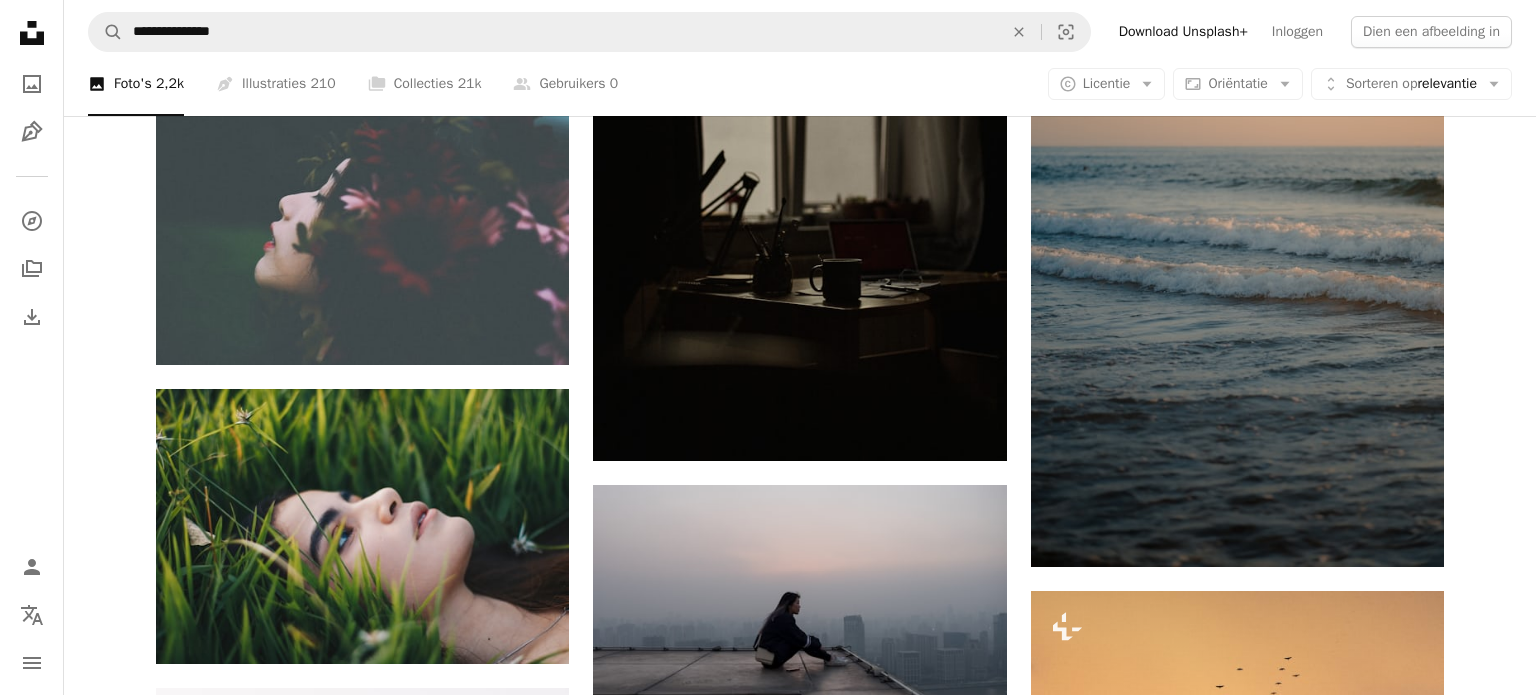 click on "An X shape Unsplash+ Met deze aankoop krijgt u toegang tot onze volledige bibliotheek met beeldmateriaal. A plus sign Maandelijks wordt er content toegevoegd die alleen toegankelijk is voor leden A plus sign Onbeperkt royaltyvrije downloads A plus sign Illustraties Nieuw A plus sign Uitgebreide wettelijke bescherming € 13 met een maandabonnement Onbeperkt royaltyvrij gebruik, op elk gewenst moment opzegbaar. €48 met een jaarabonnement Bespaar € 108 bij jaarlijkse facturering. Beste waarde Doorgaan met aankoop Belastingen indien van toepassing. Wordt automatisch verlengd. Op elk moment opzegbaar." at bounding box center [768, 5813] 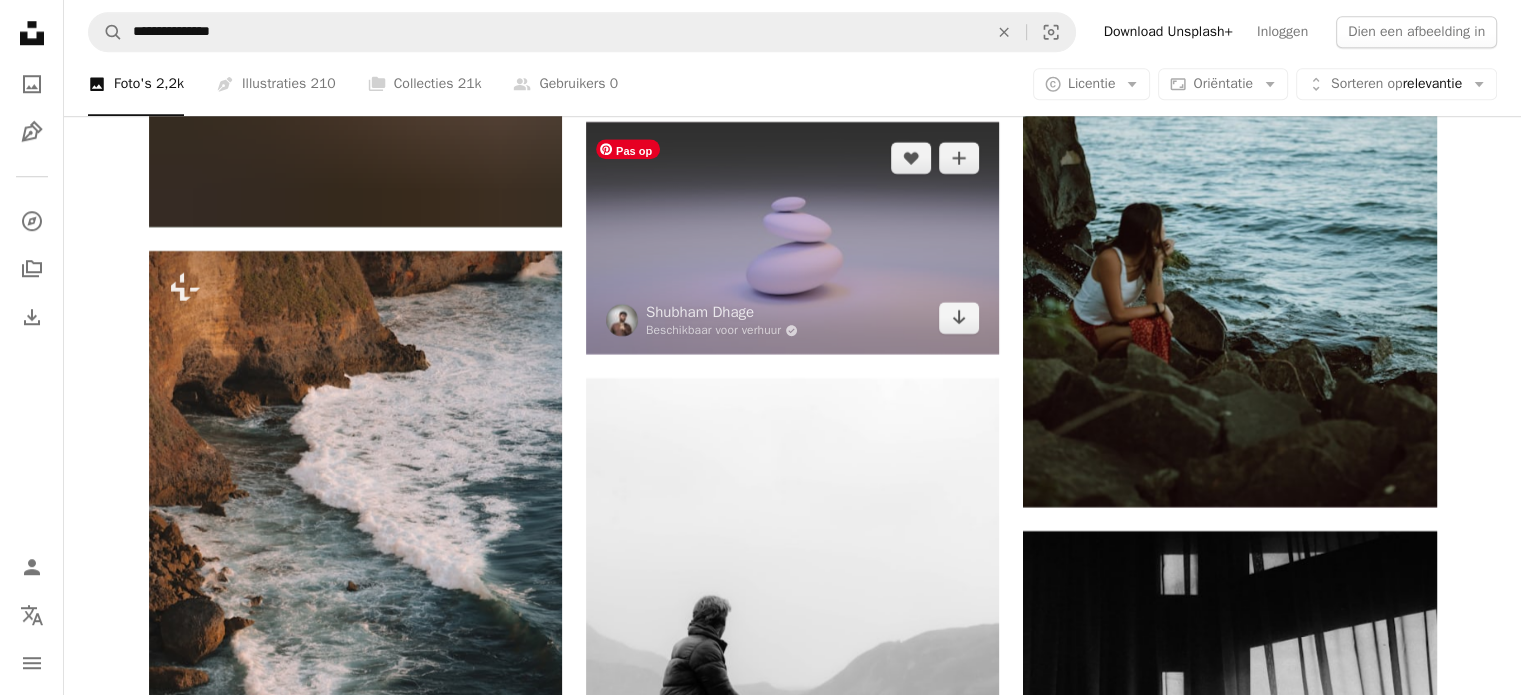 scroll, scrollTop: 78000, scrollLeft: 0, axis: vertical 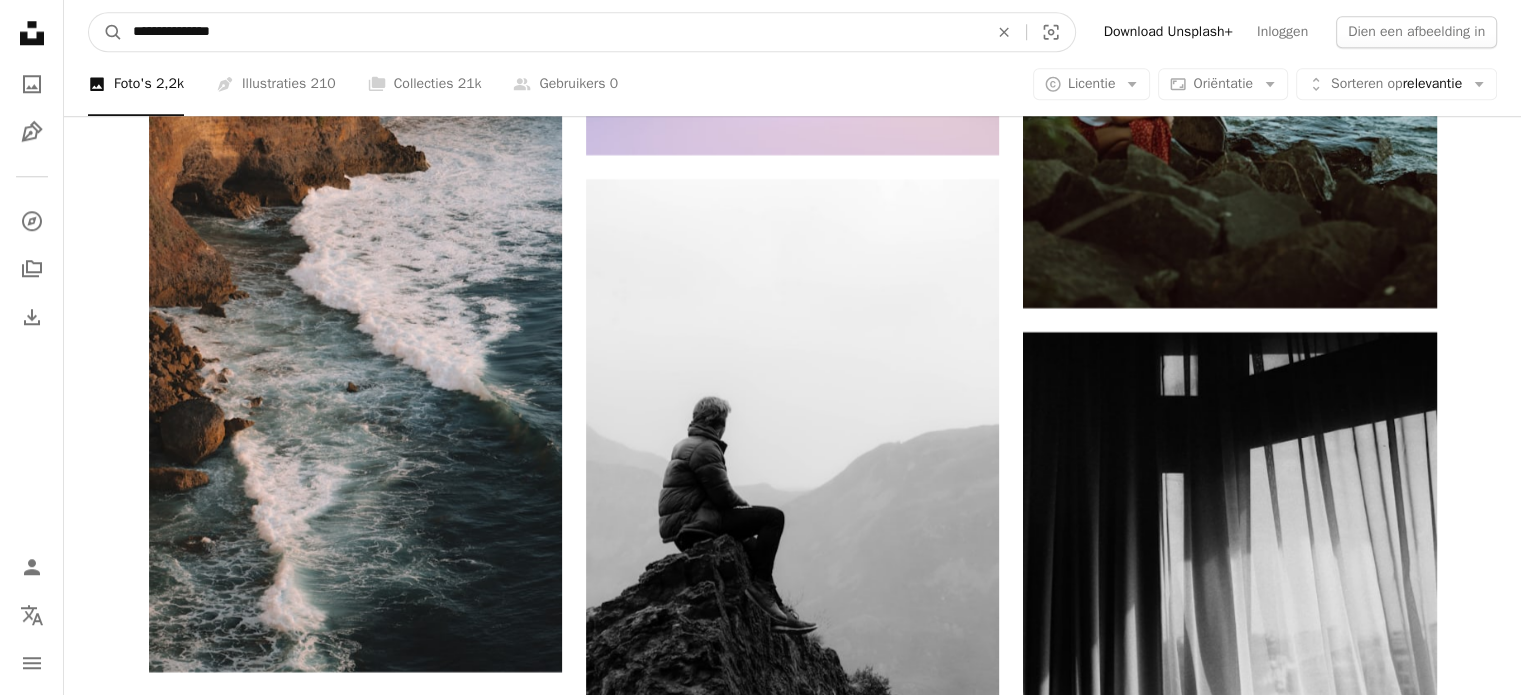 click on "**********" at bounding box center (552, 32) 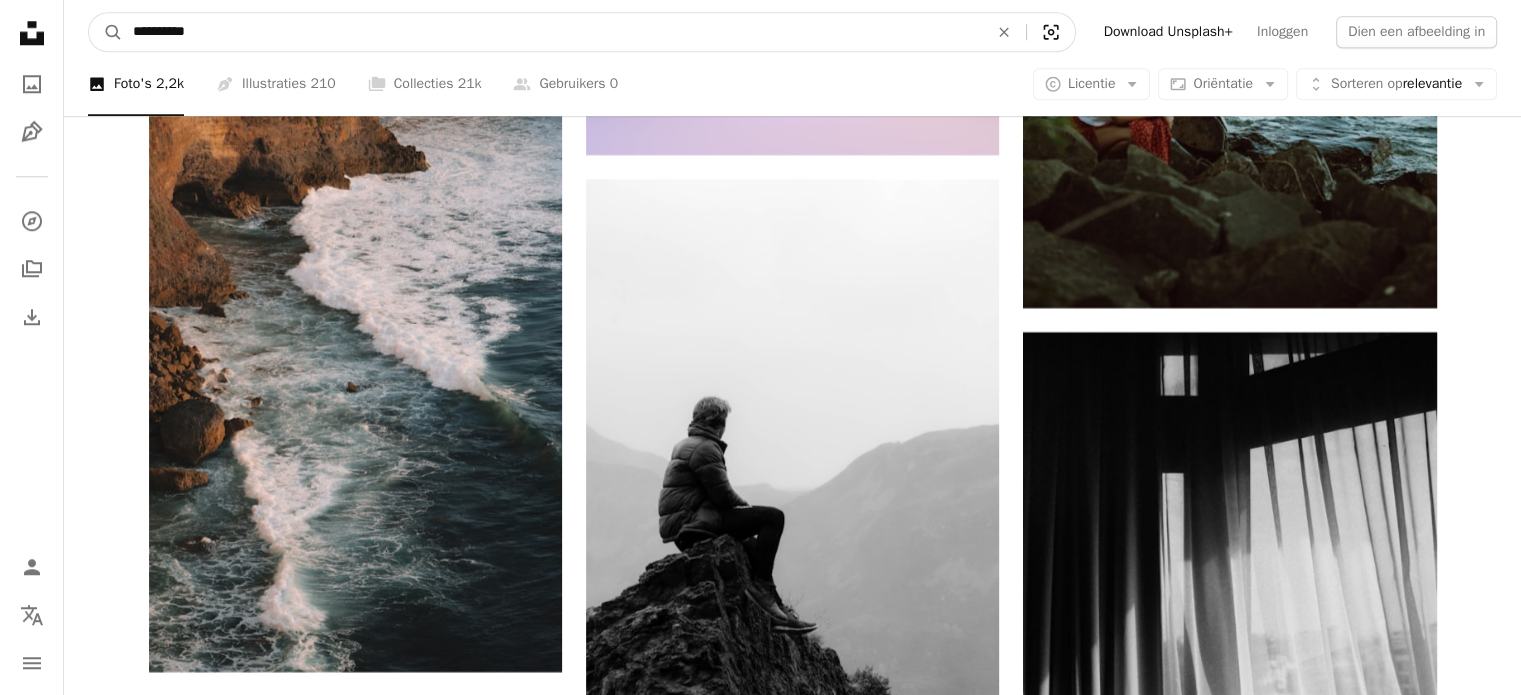 type on "**********" 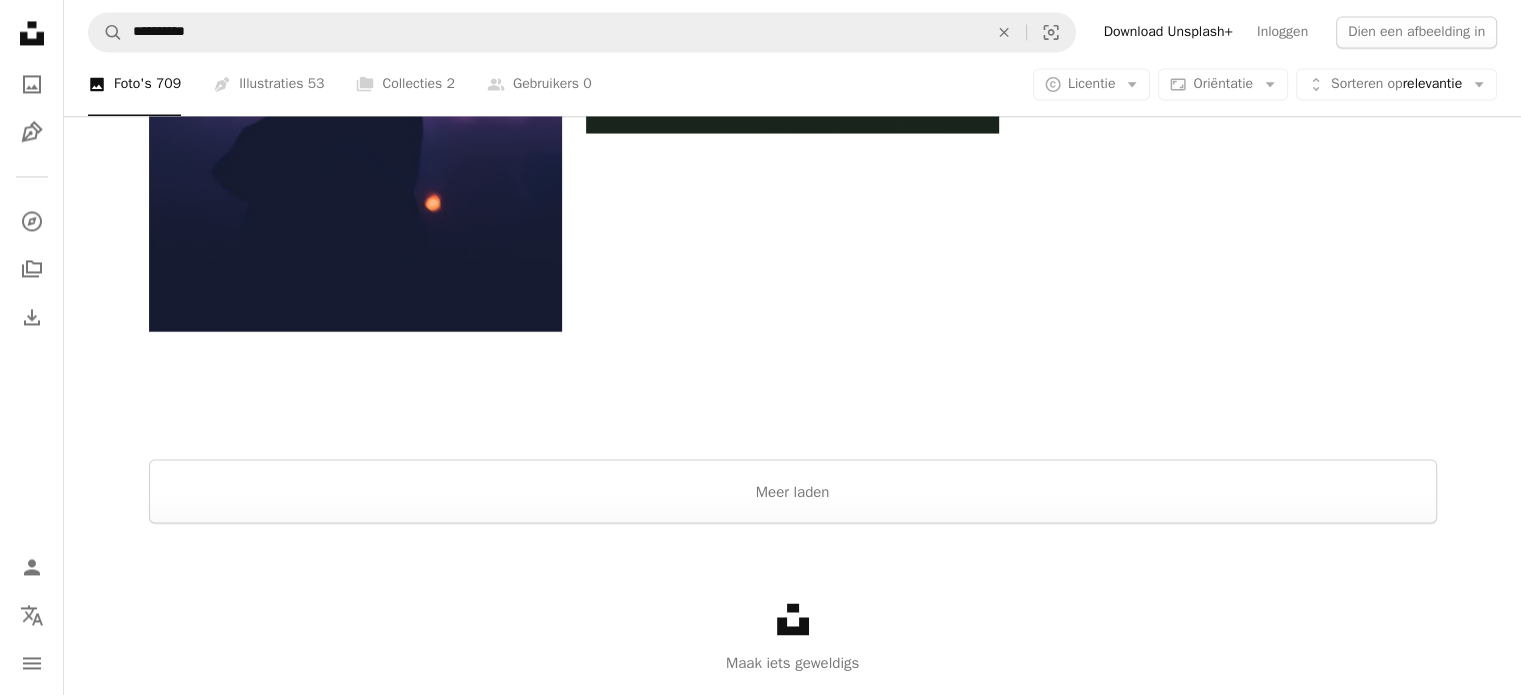scroll, scrollTop: 3419, scrollLeft: 0, axis: vertical 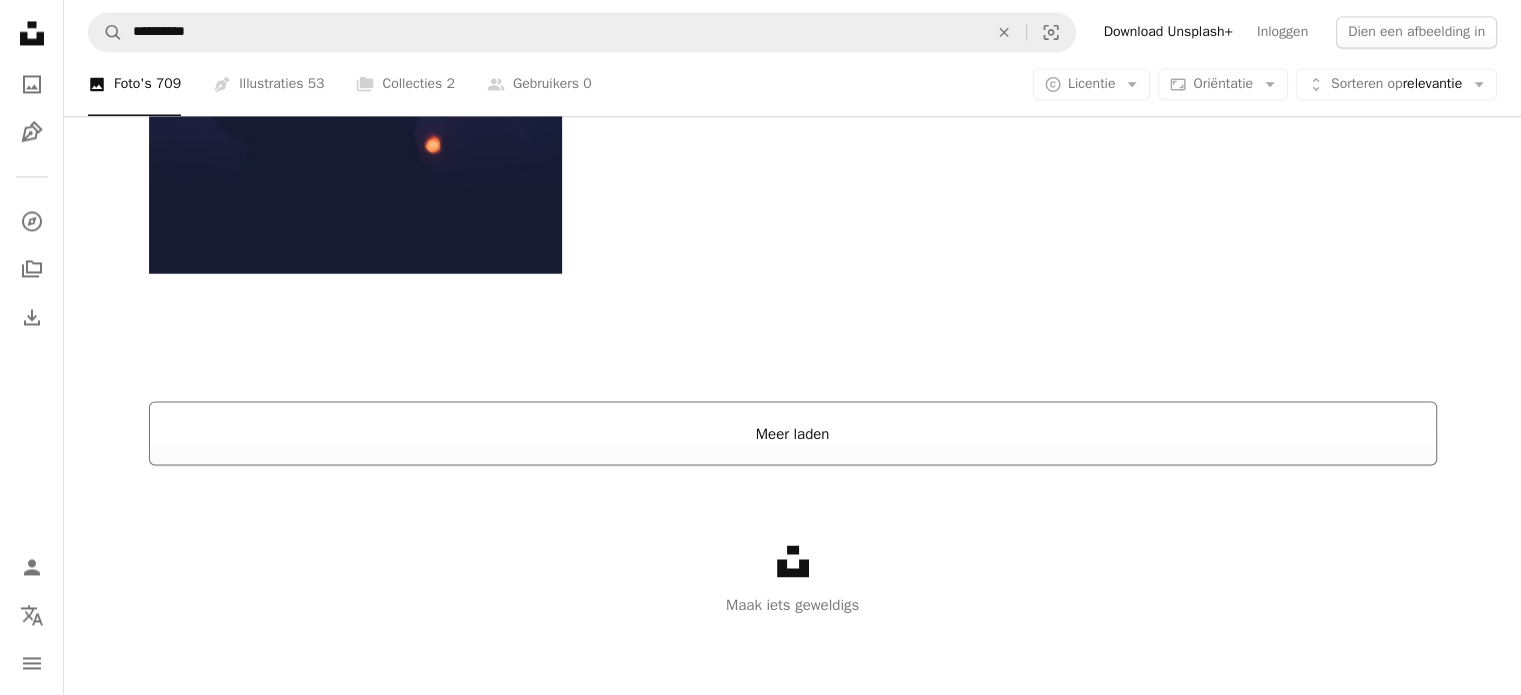 click on "Meer laden" at bounding box center [793, 433] 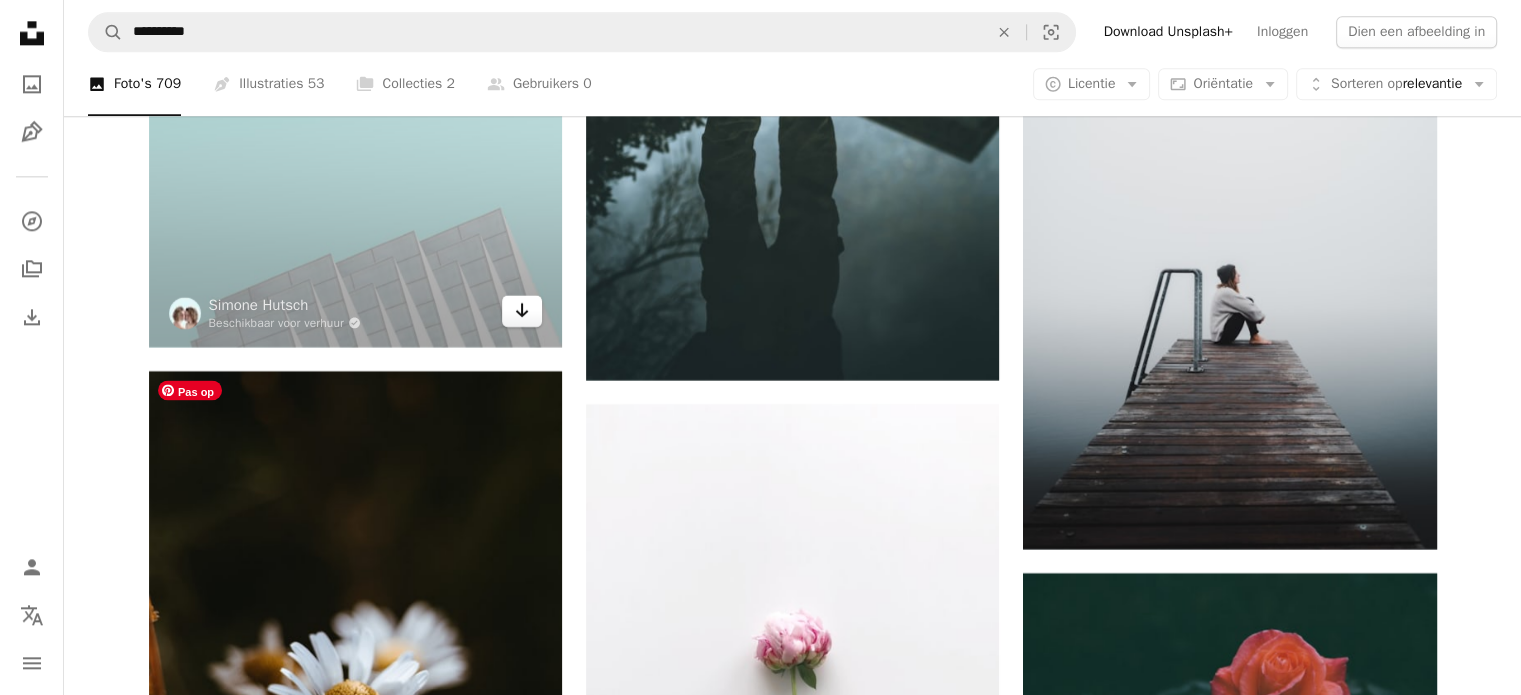 scroll, scrollTop: 10219, scrollLeft: 0, axis: vertical 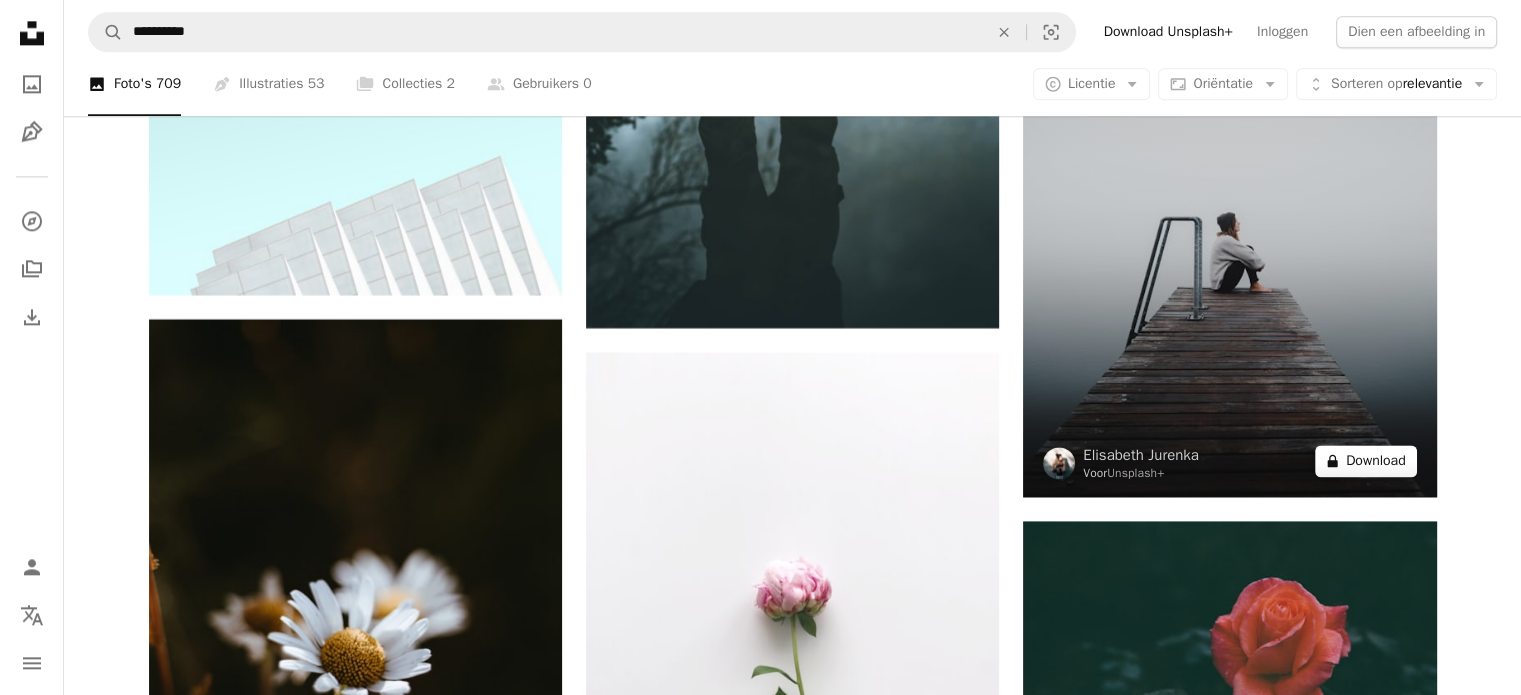 click on "Download" at bounding box center (1376, 460) 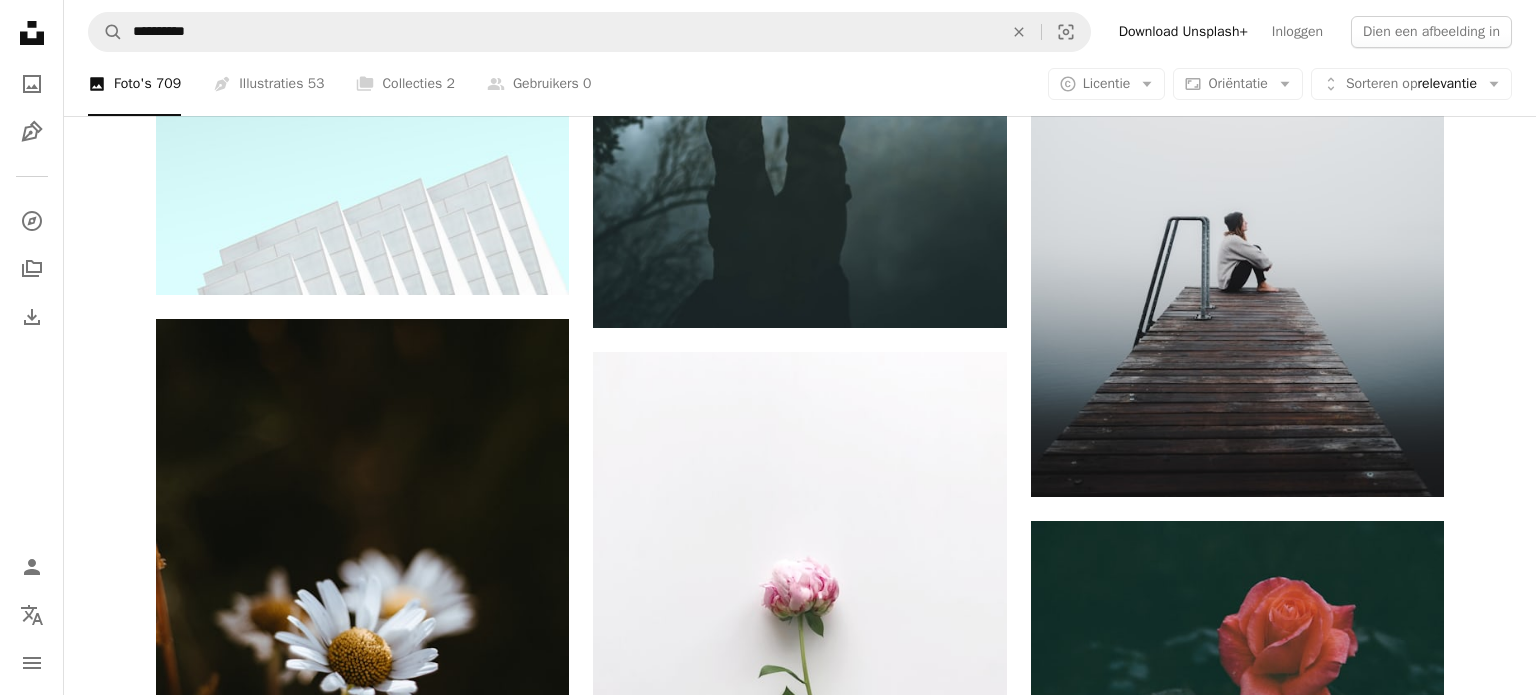 click on "An X shape Unsplash+ Met deze aankoop krijgt u toegang tot onze volledige bibliotheek met beeldmateriaal. A plus sign Maandelijks wordt er content toegevoegd die alleen toegankelijk is voor leden A plus sign Onbeperkt royaltyvrije downloads A plus sign Illustraties Nieuw A plus sign Uitgebreide wettelijke bescherming € 13 met een maandabonnement Onbeperkt royaltyvrij gebruik, op elk gewenst moment opzegbaar. €48 met een jaarabonnement Bespaar € 108 bij jaarlijkse facturering. Beste waarde Doorgaan met aankoop Belastingen indien van toepassing. Wordt automatisch verlengd. Op elk moment opzegbaar." at bounding box center (768, 3818) 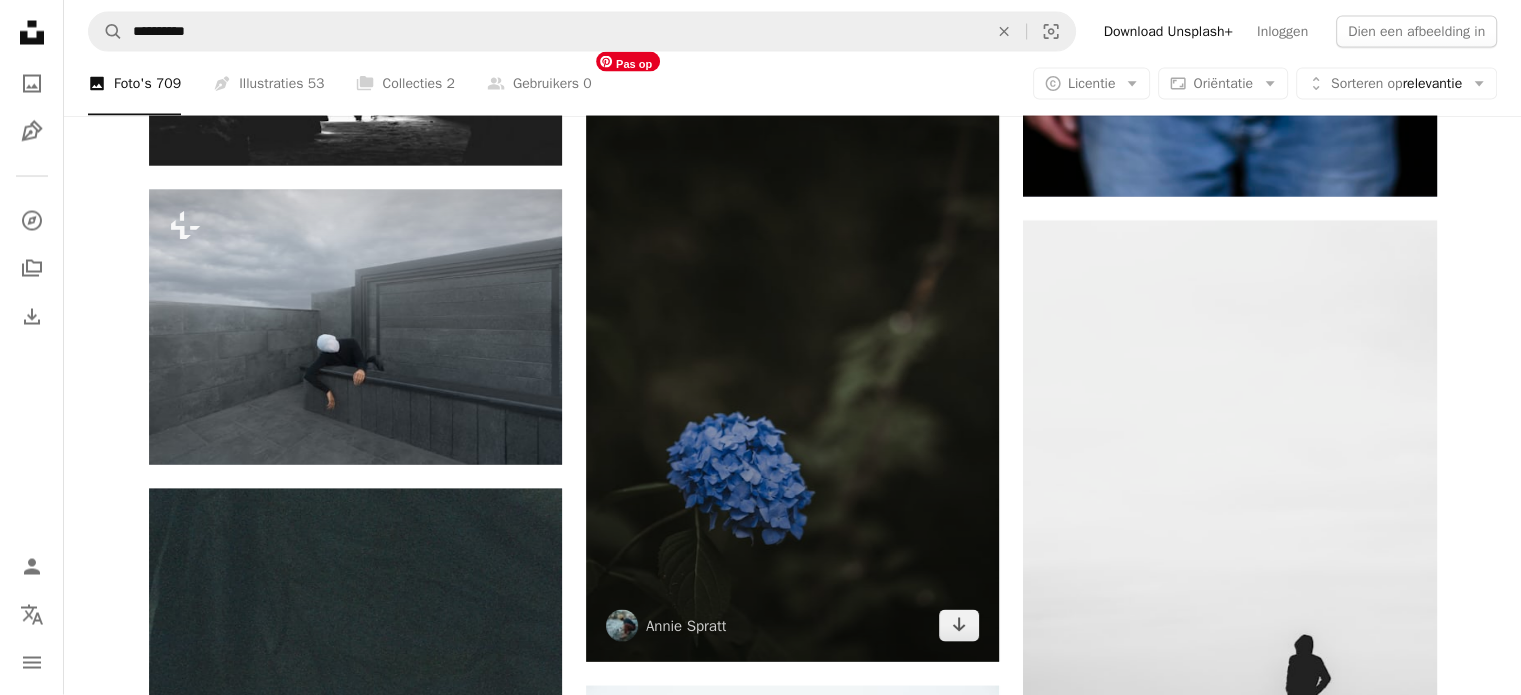 scroll, scrollTop: 19219, scrollLeft: 0, axis: vertical 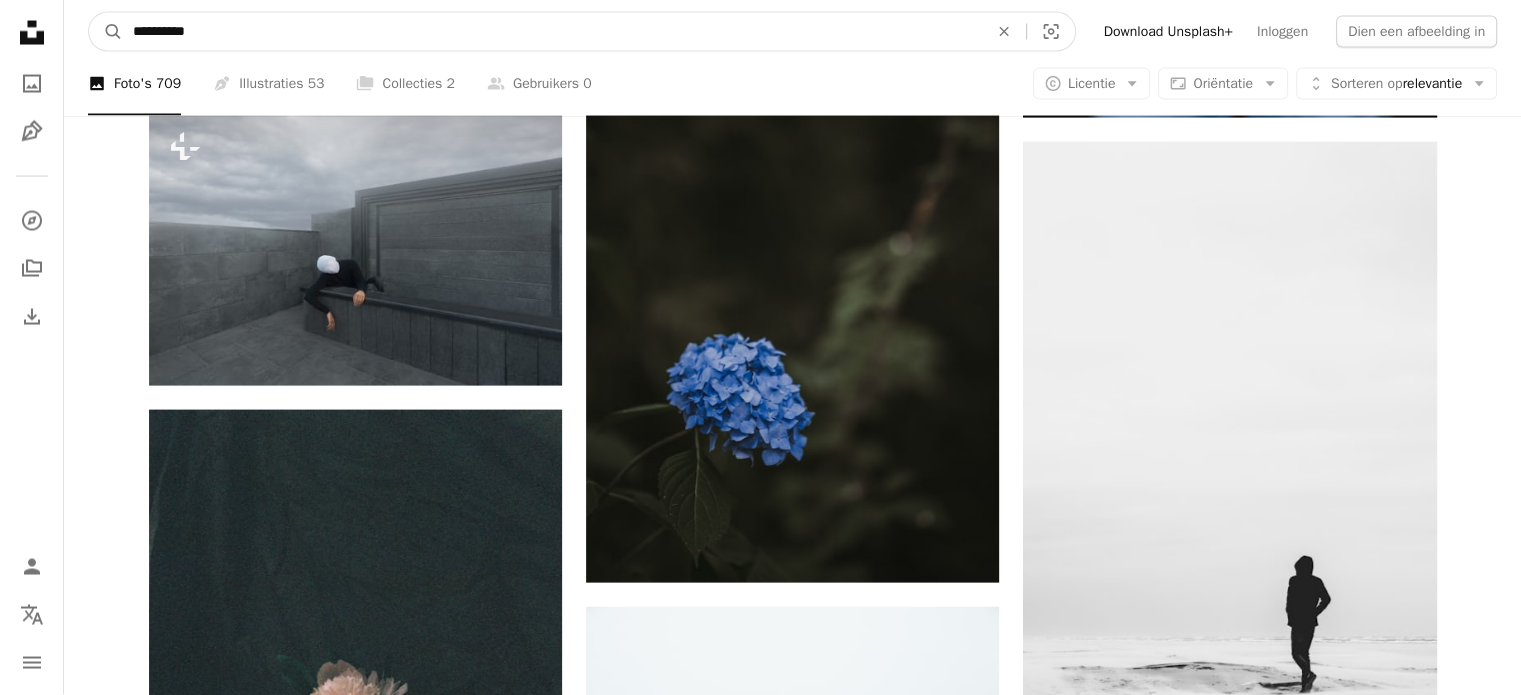 click on "**********" at bounding box center [552, 32] 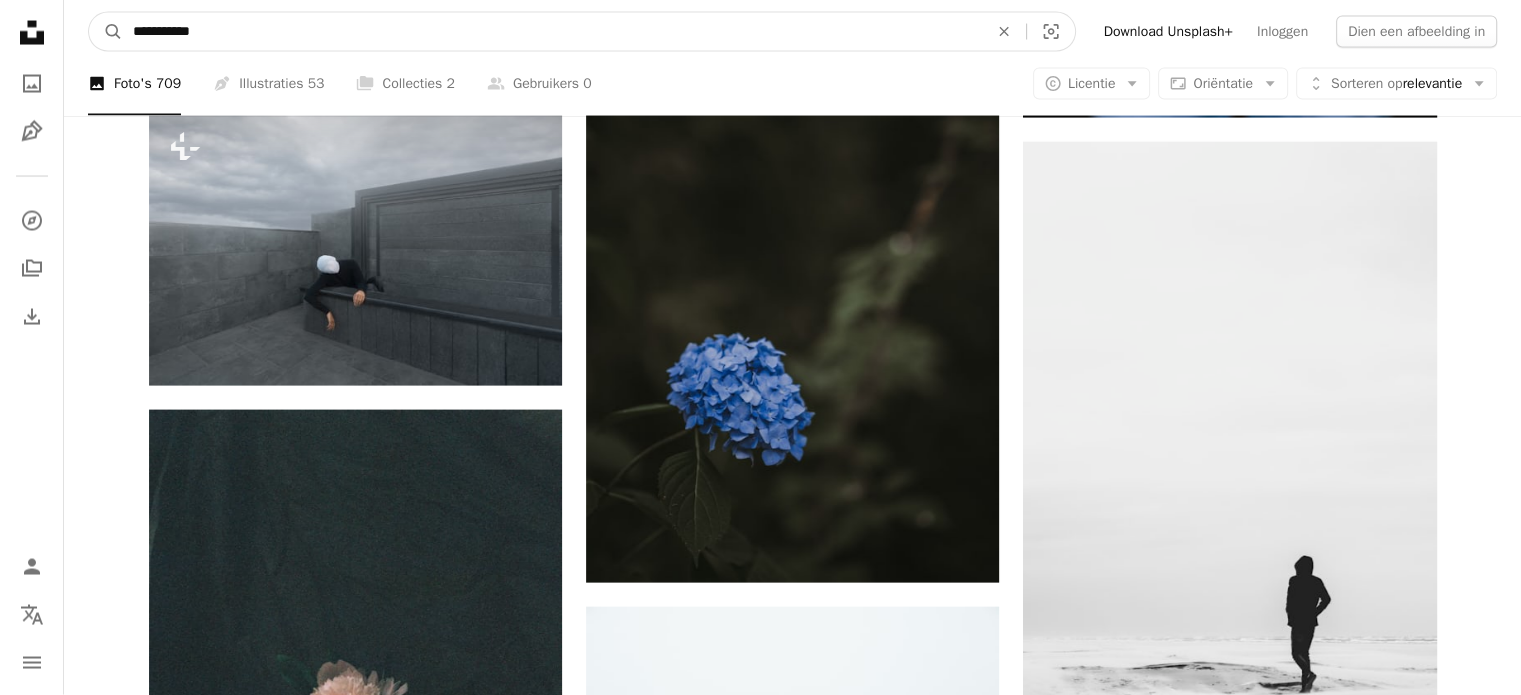 type on "**********" 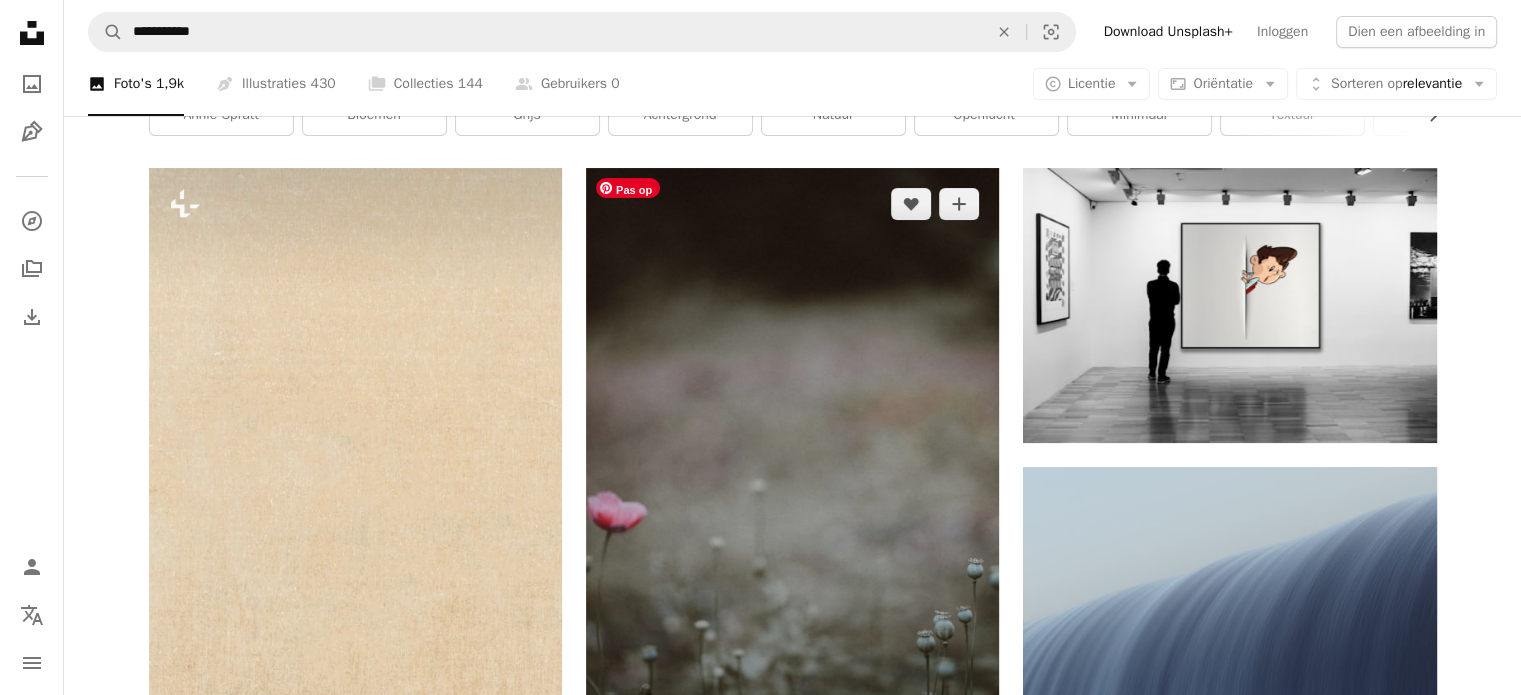 scroll, scrollTop: 300, scrollLeft: 0, axis: vertical 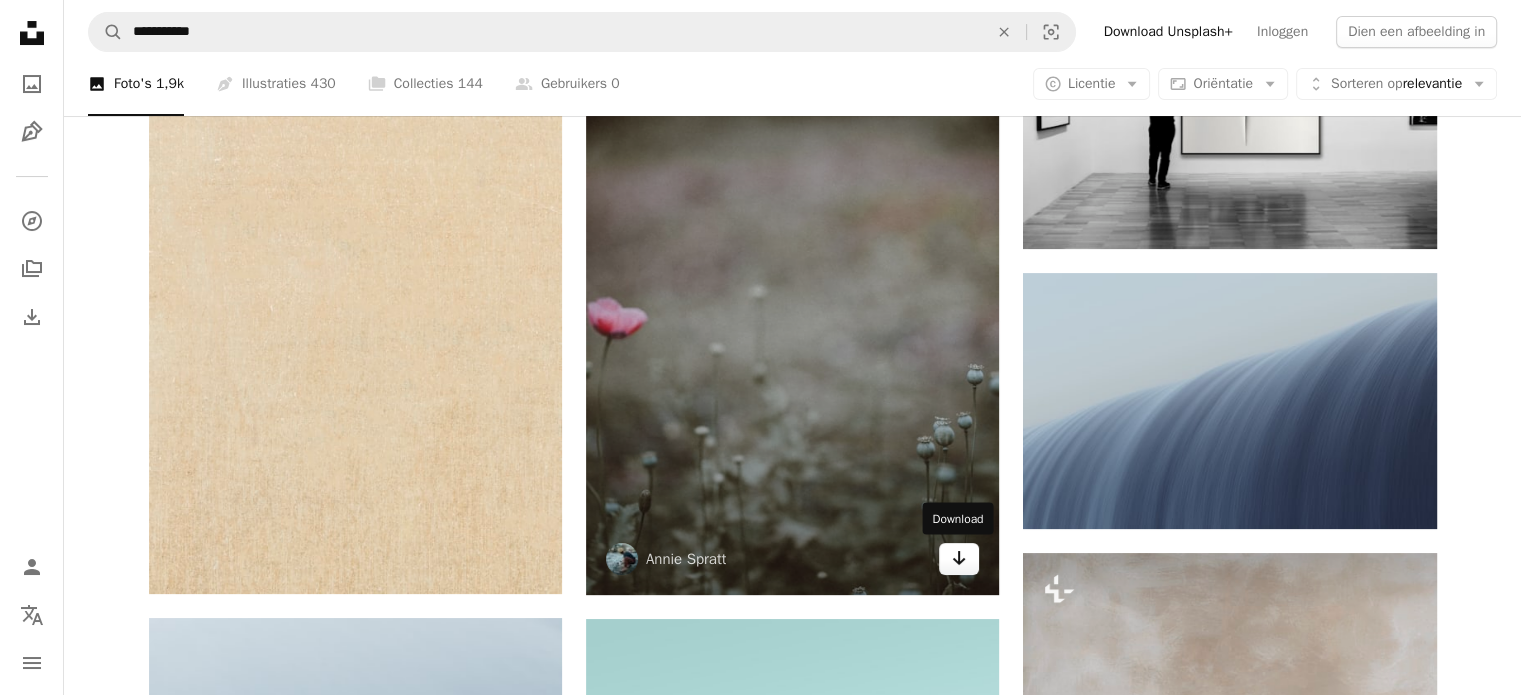click on "Arrow pointing down" 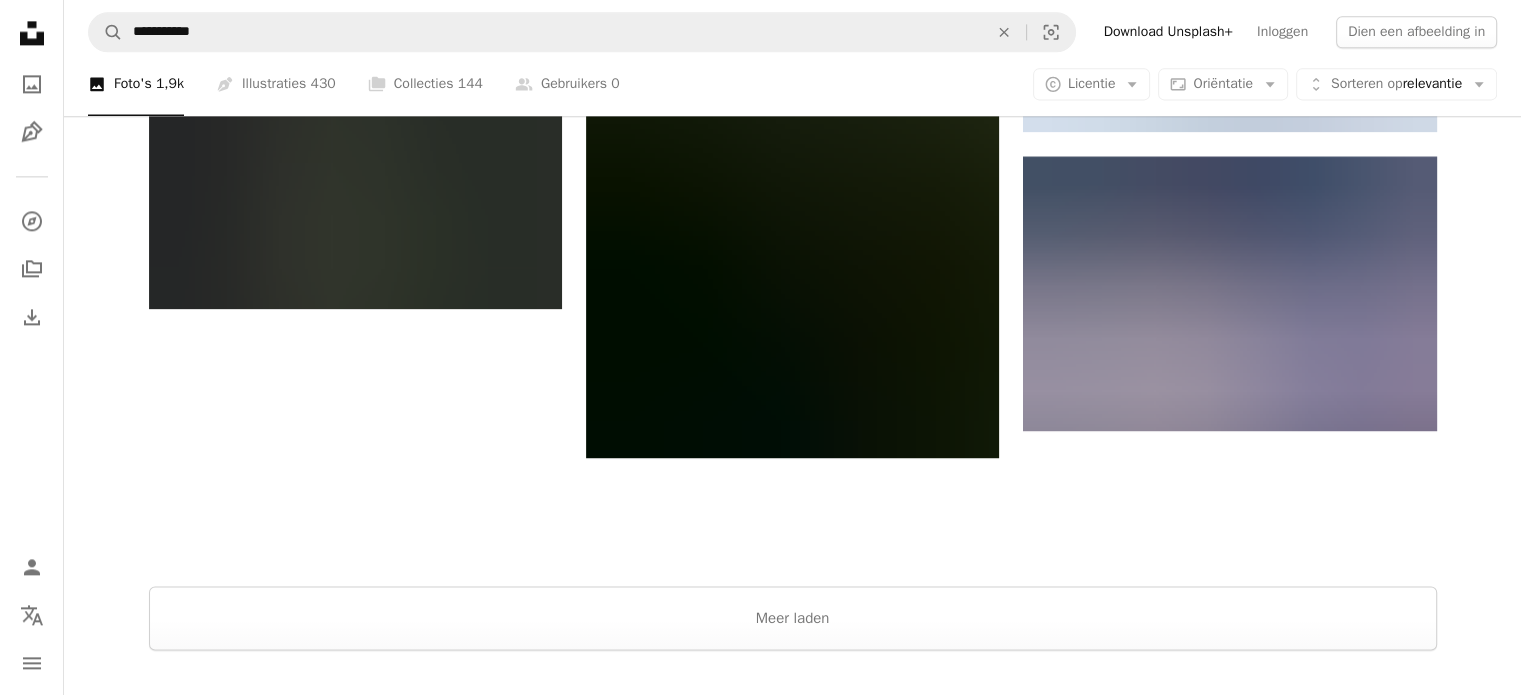 scroll, scrollTop: 2900, scrollLeft: 0, axis: vertical 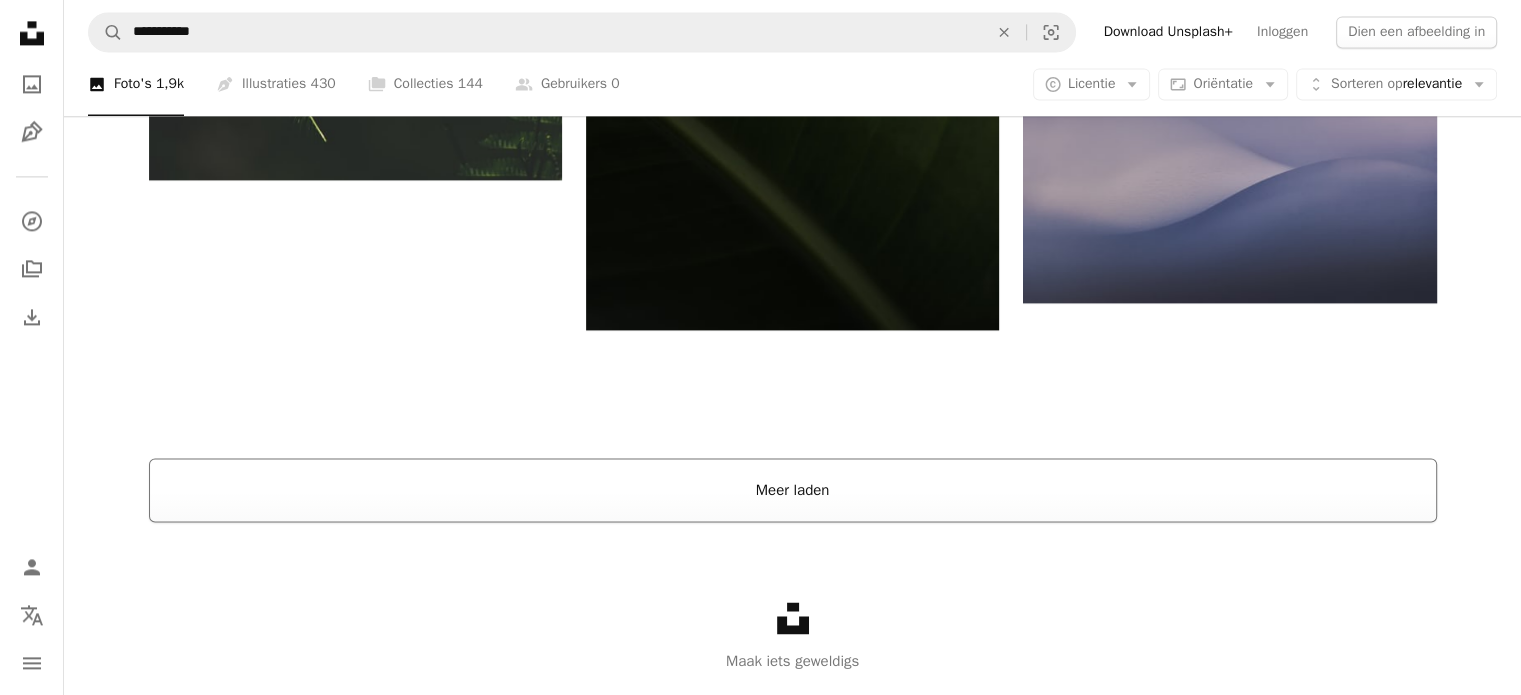 click on "Meer laden" at bounding box center (793, 490) 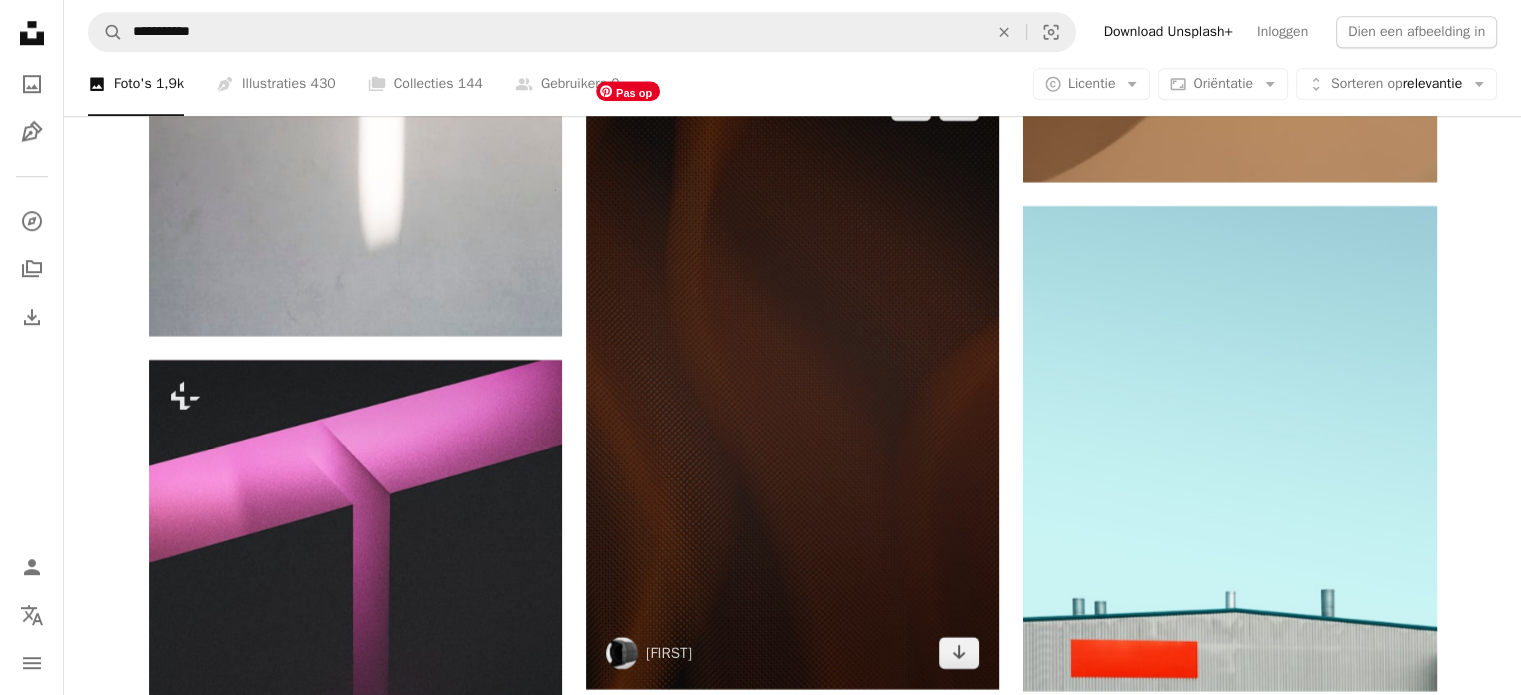 scroll, scrollTop: 24400, scrollLeft: 0, axis: vertical 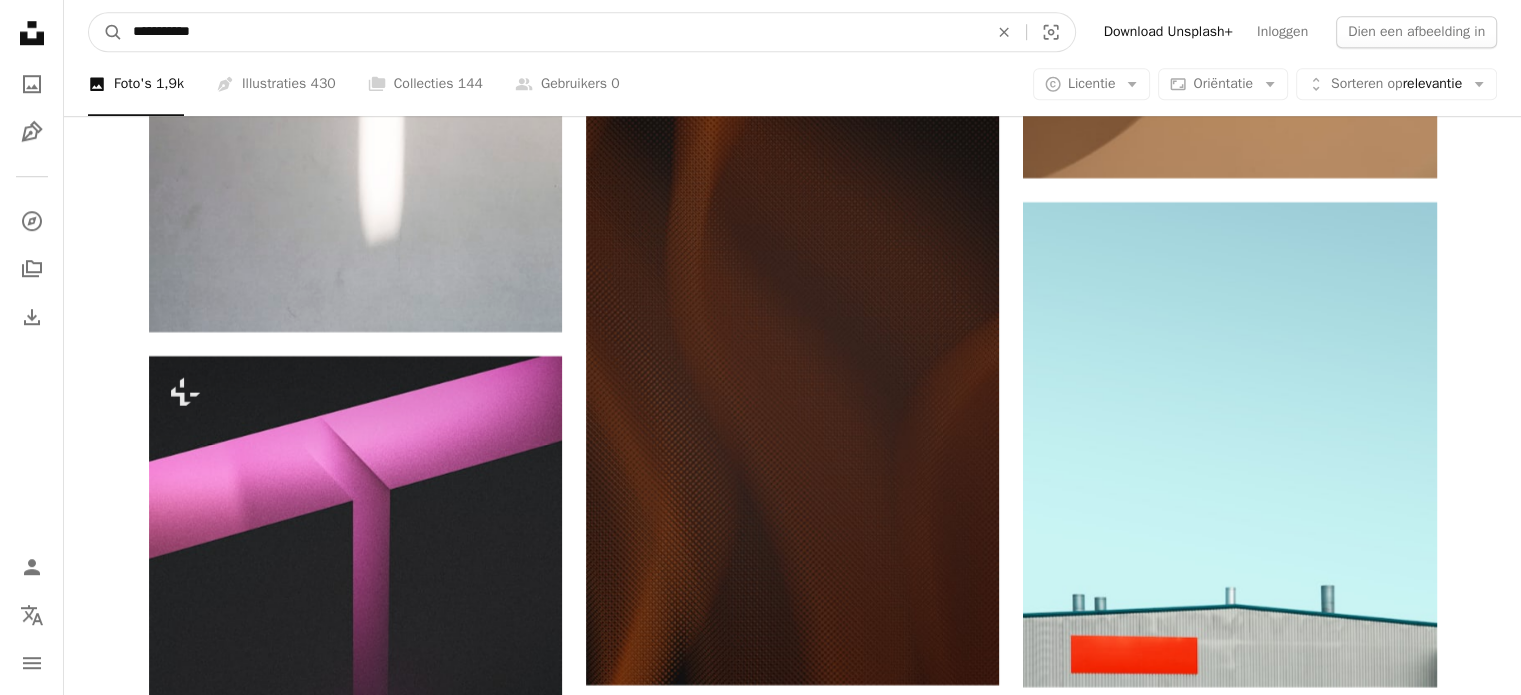 click on "**********" at bounding box center (552, 32) 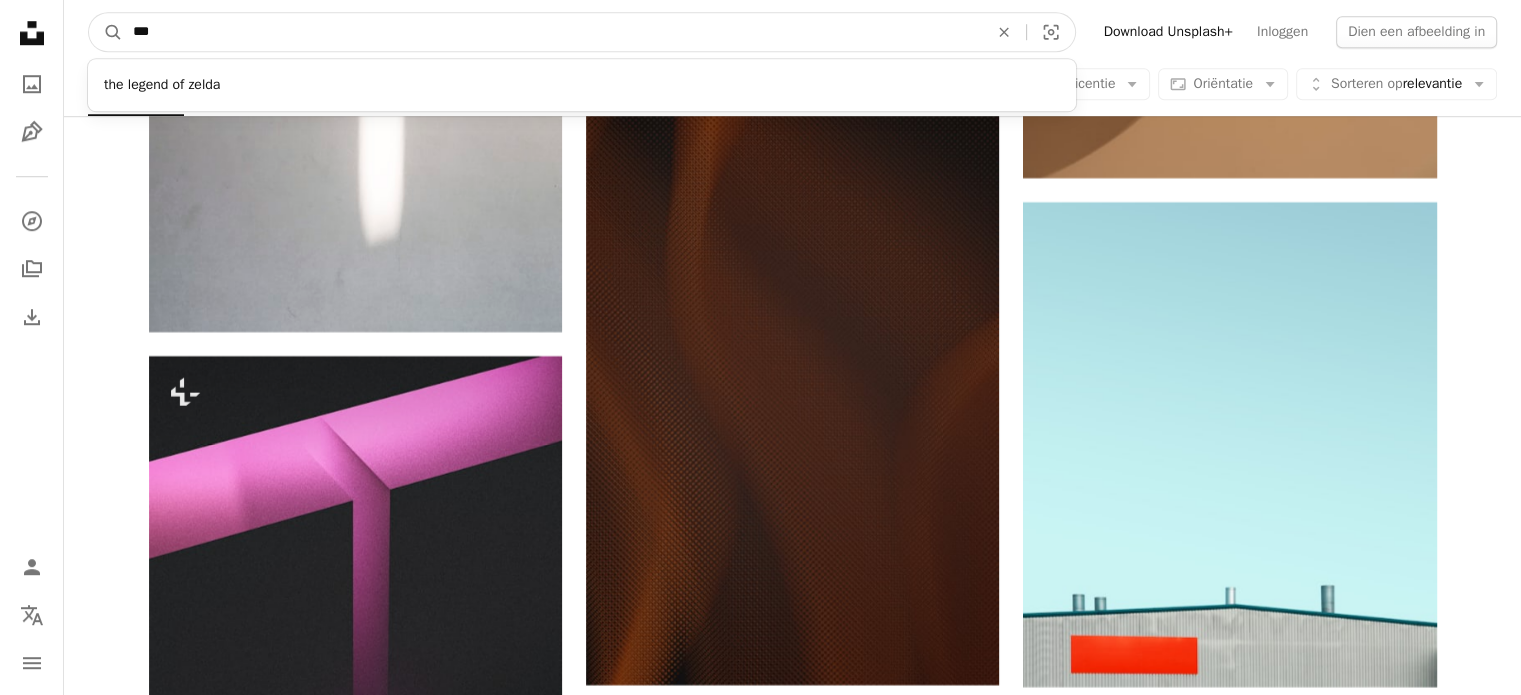 type on "***" 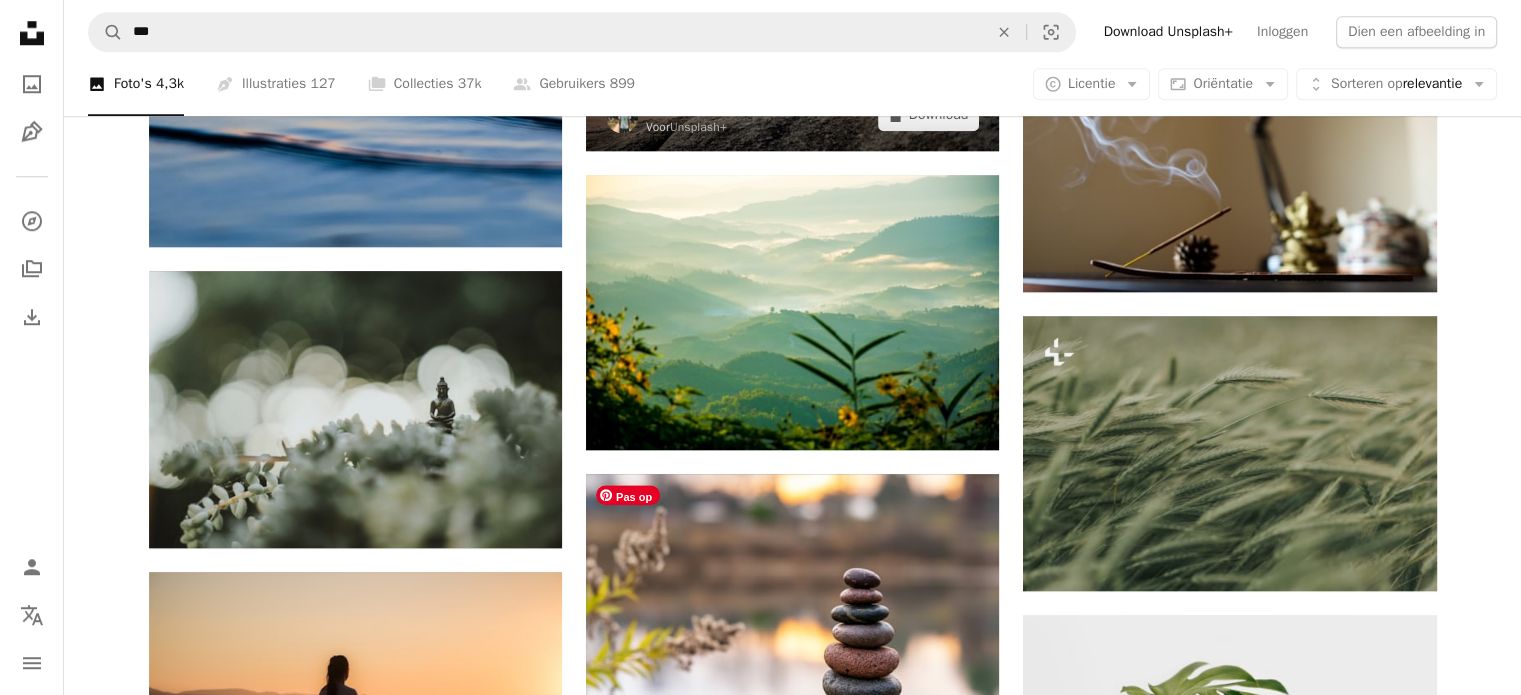 scroll, scrollTop: 2200, scrollLeft: 0, axis: vertical 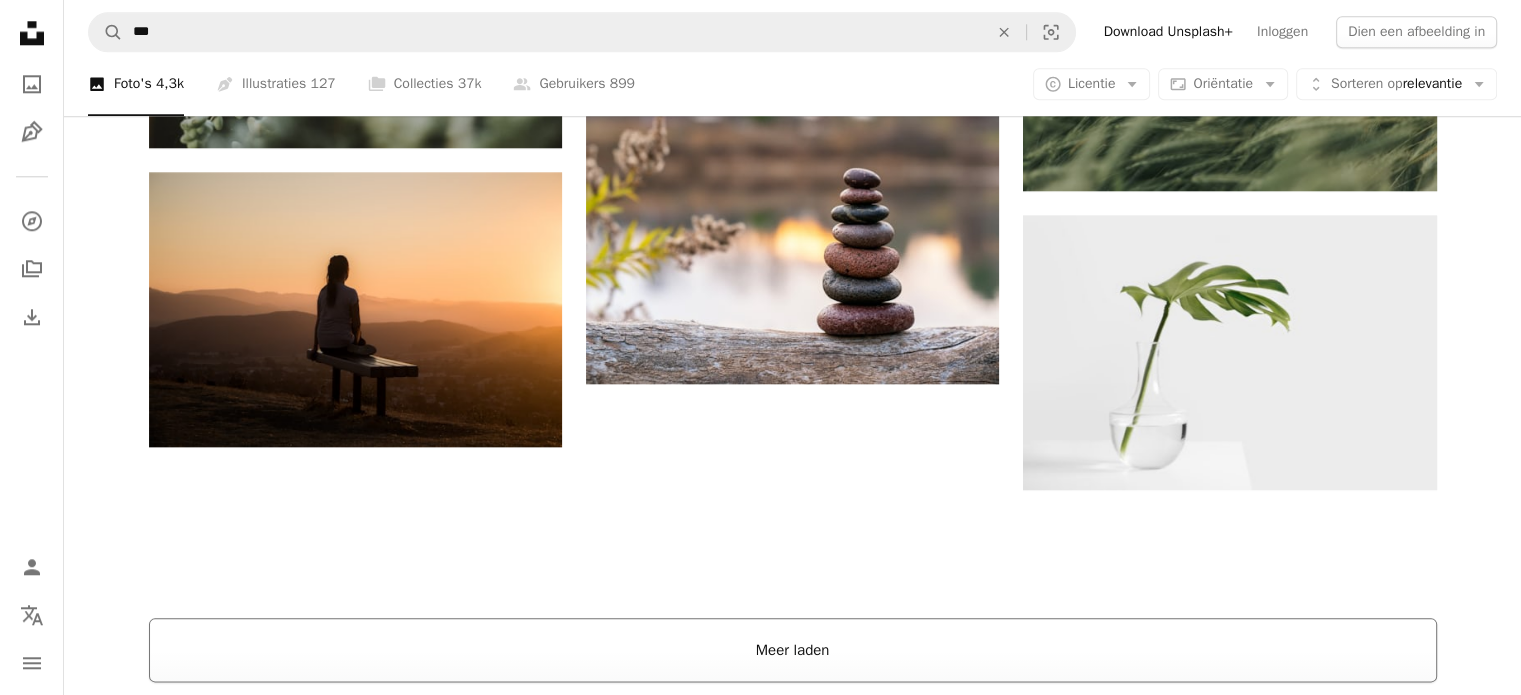 click on "Meer laden" at bounding box center (793, 650) 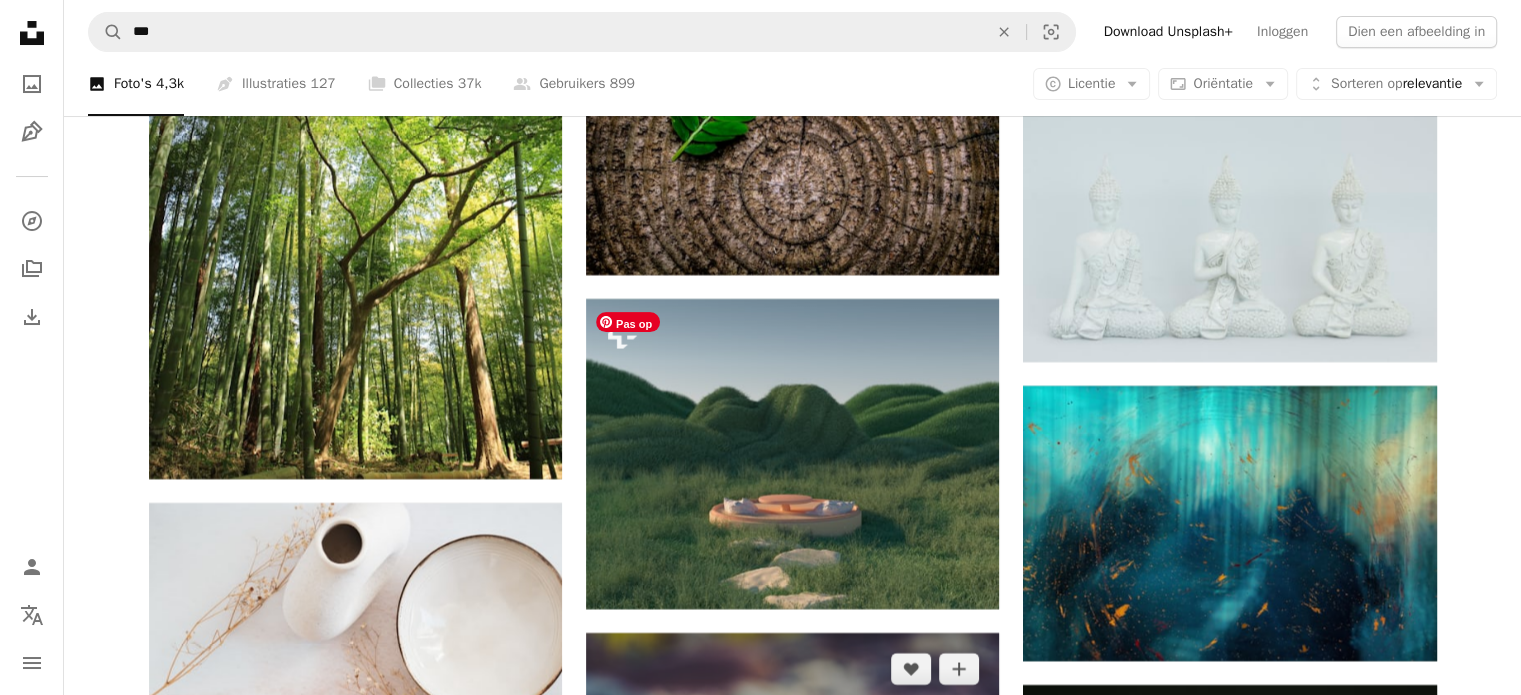scroll, scrollTop: 7900, scrollLeft: 0, axis: vertical 